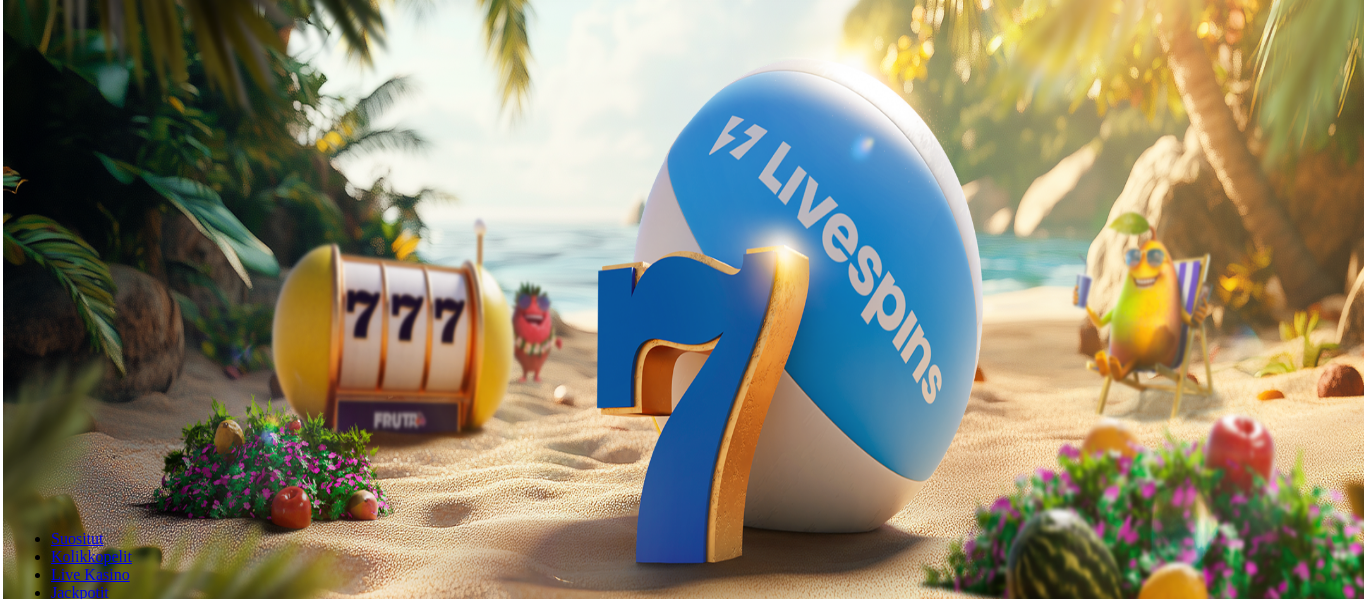 scroll, scrollTop: 0, scrollLeft: 0, axis: both 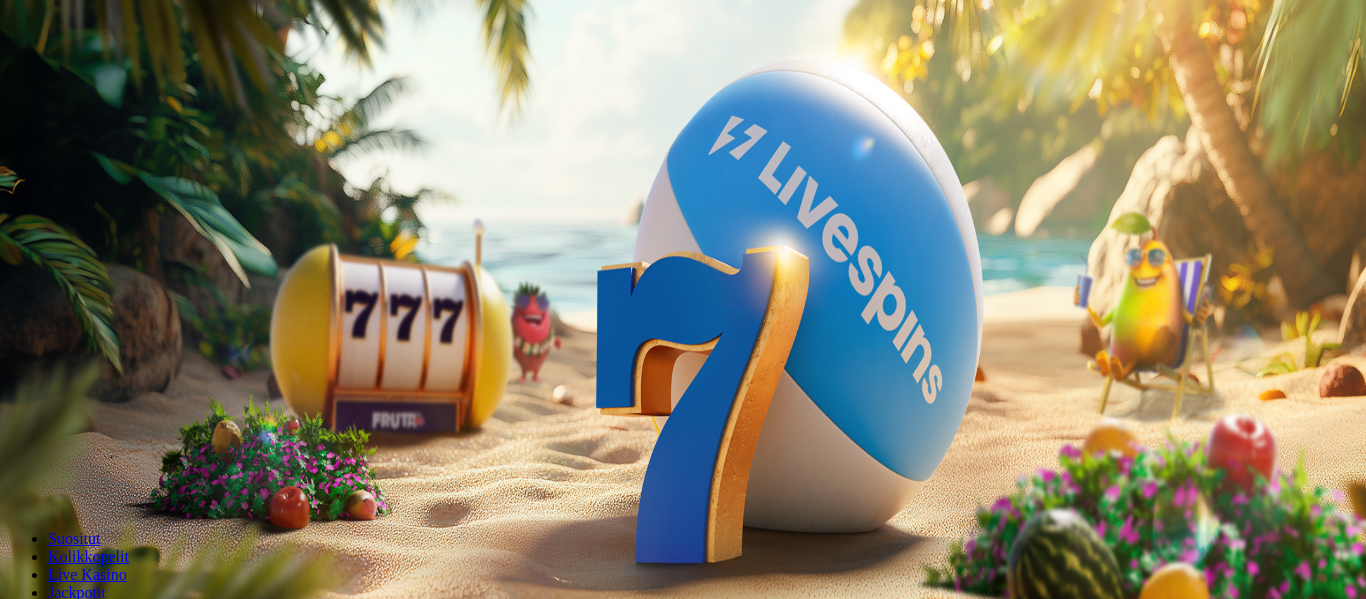 click on "Kirjaudu" at bounding box center (138, 72) 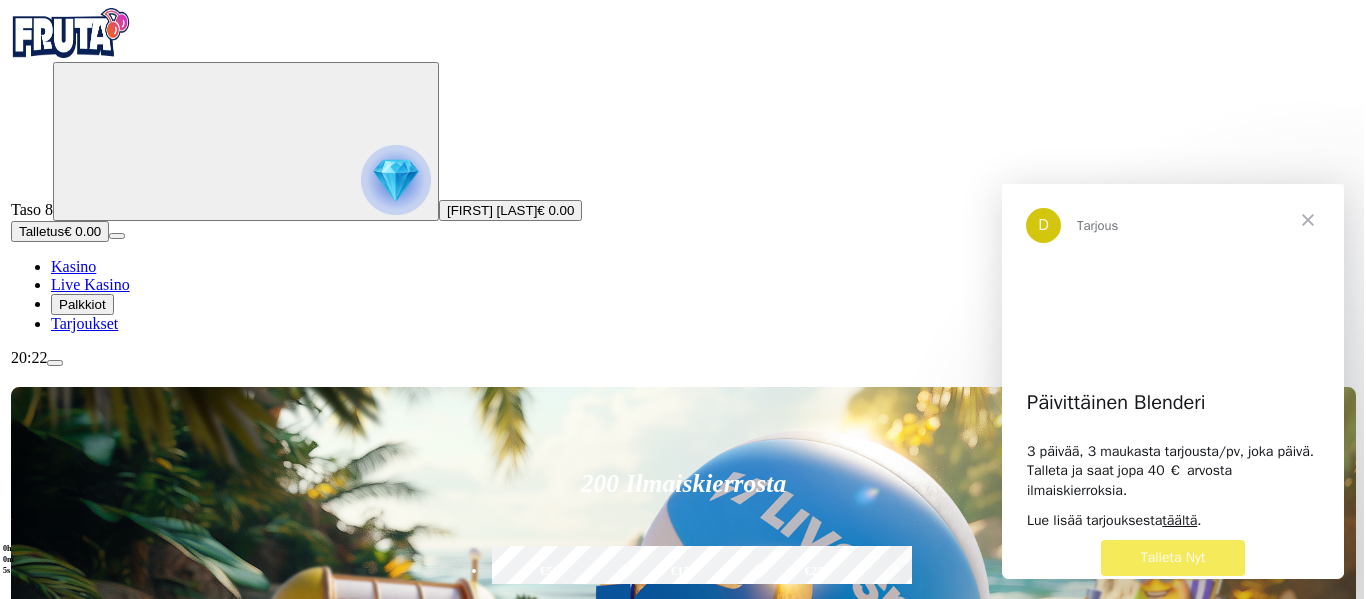 scroll, scrollTop: 0, scrollLeft: 0, axis: both 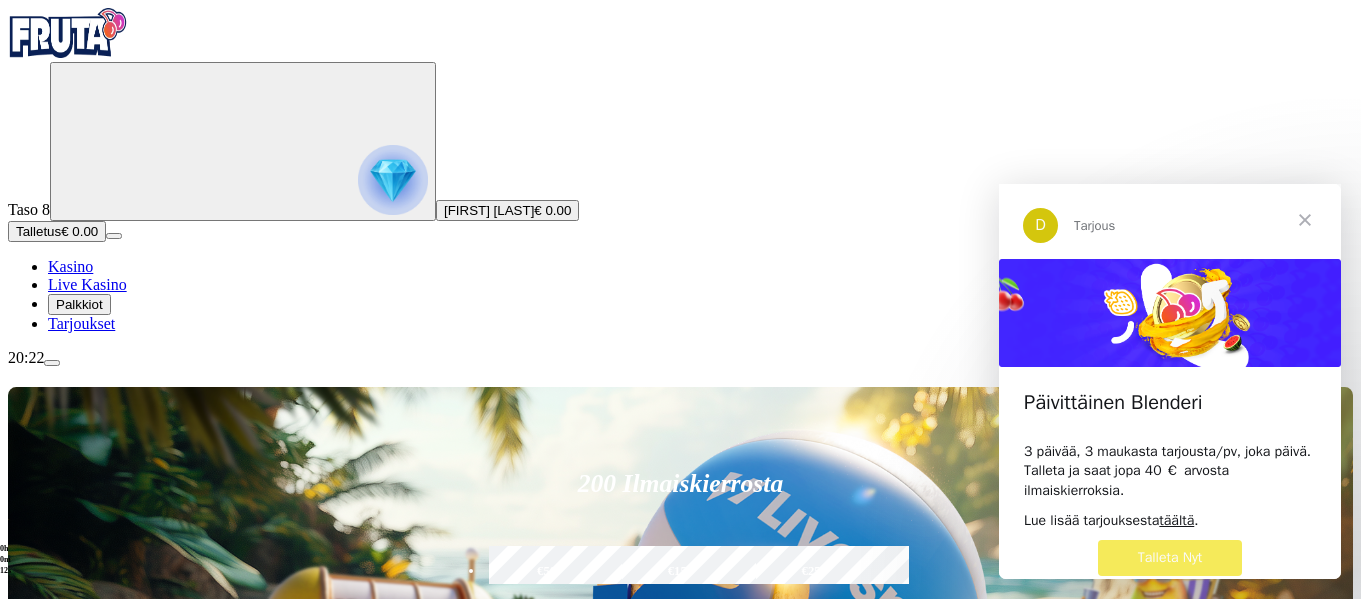 click on "0h 0m 12s" at bounding box center [8, 560] 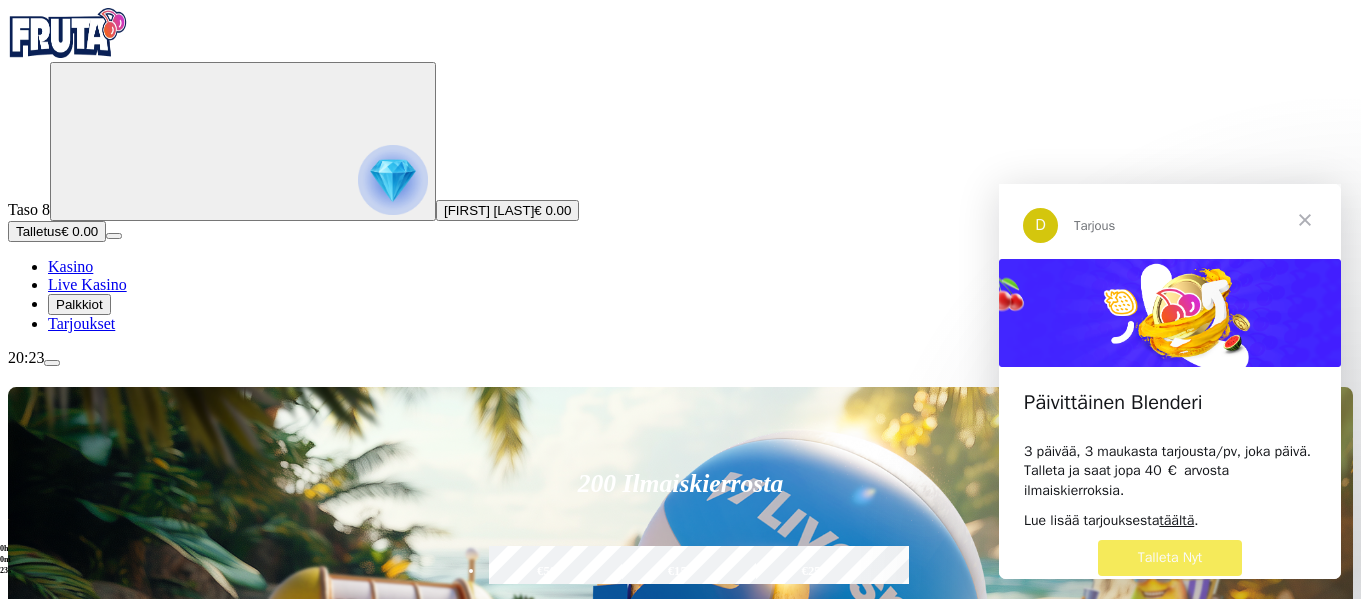 click at bounding box center [1305, 220] 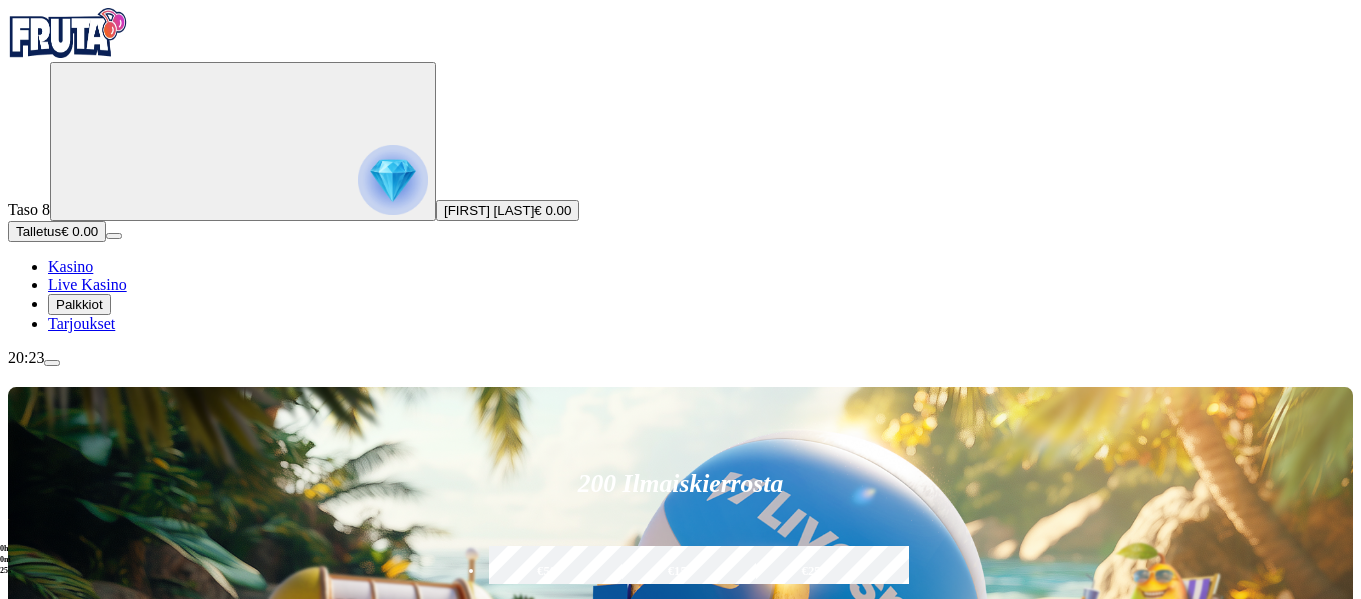 click at bounding box center (52, 363) 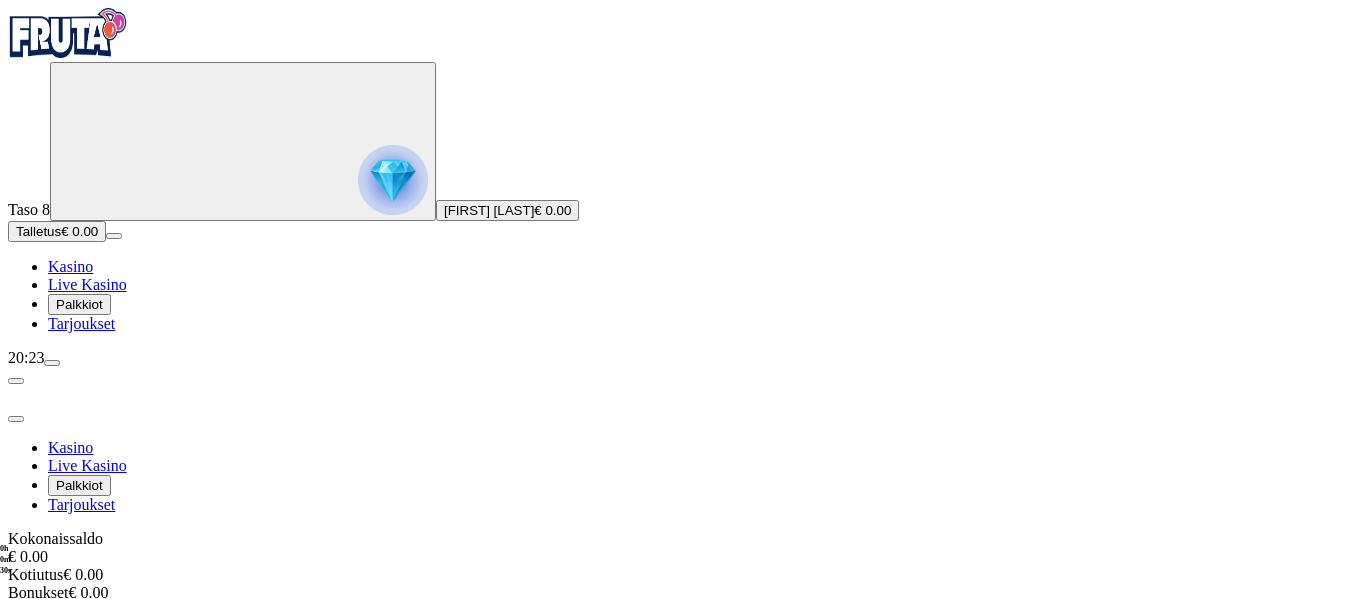 click on "Palkkiot" at bounding box center (79, 304) 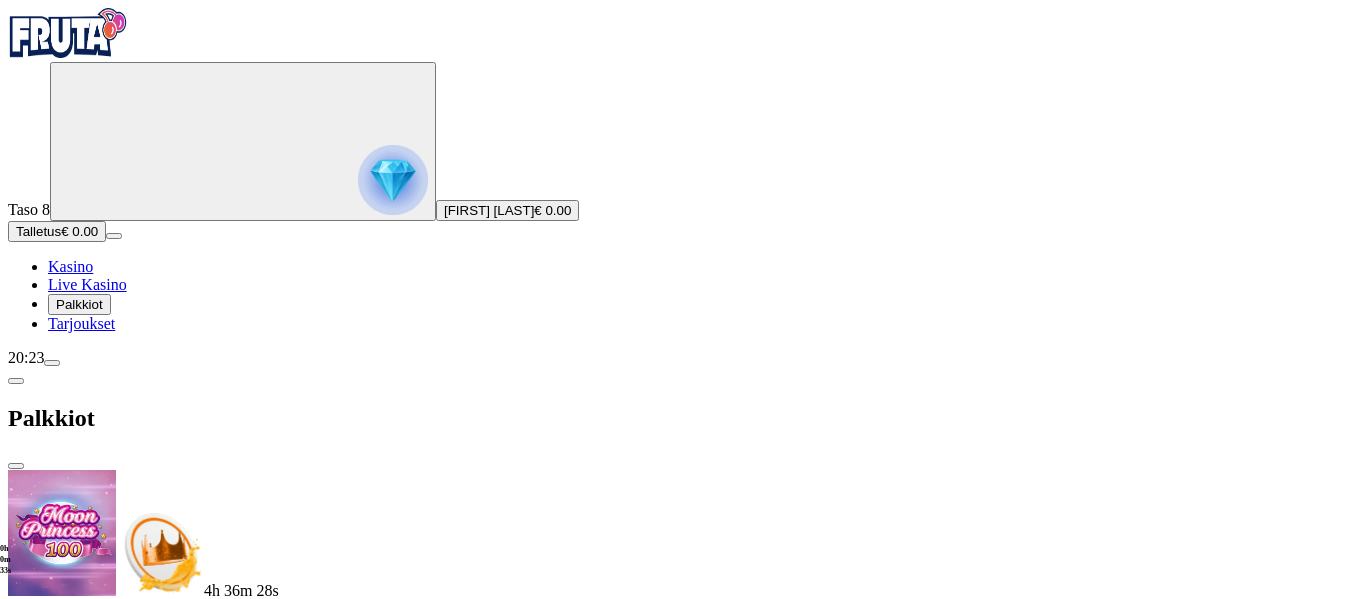 type 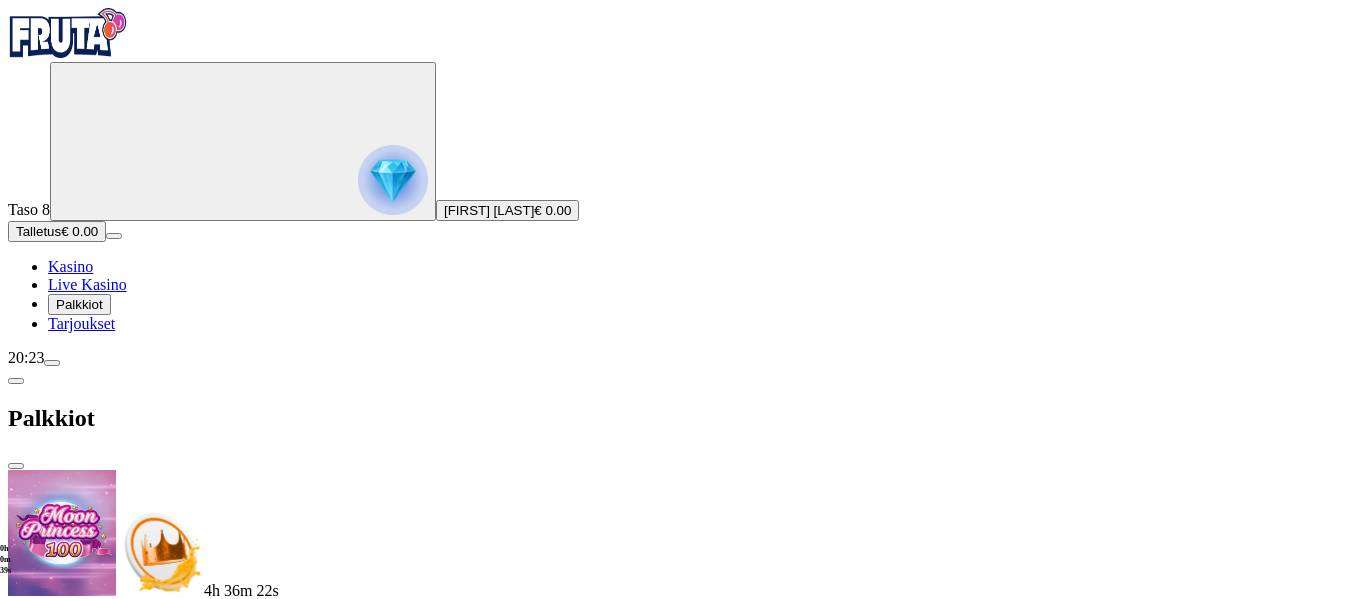 scroll, scrollTop: 217, scrollLeft: 0, axis: vertical 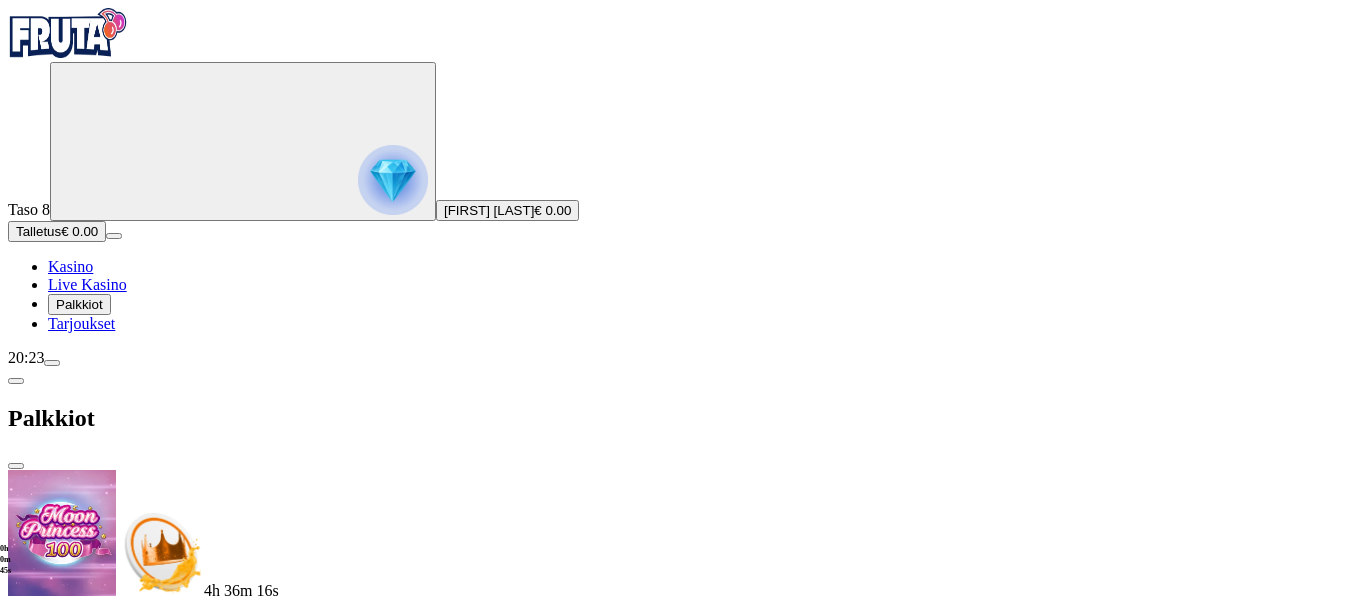 click on "Palkkiot" at bounding box center [683, 418] 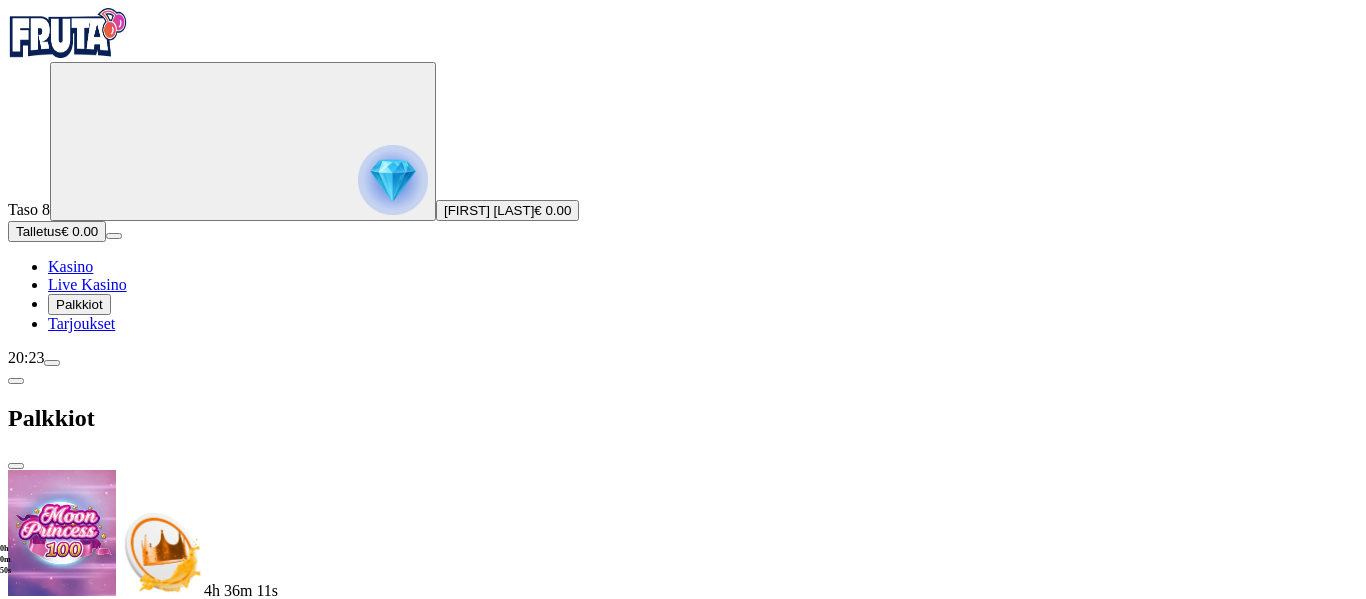 click at bounding box center (16, 381) 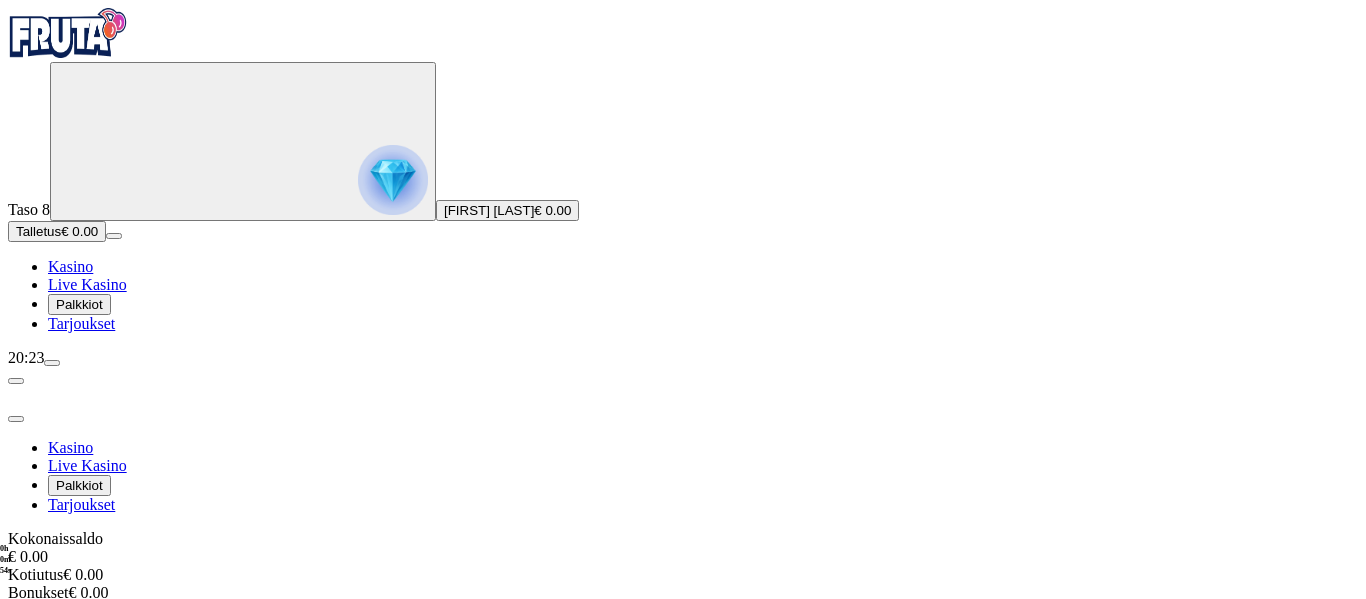 click at bounding box center [68, 33] 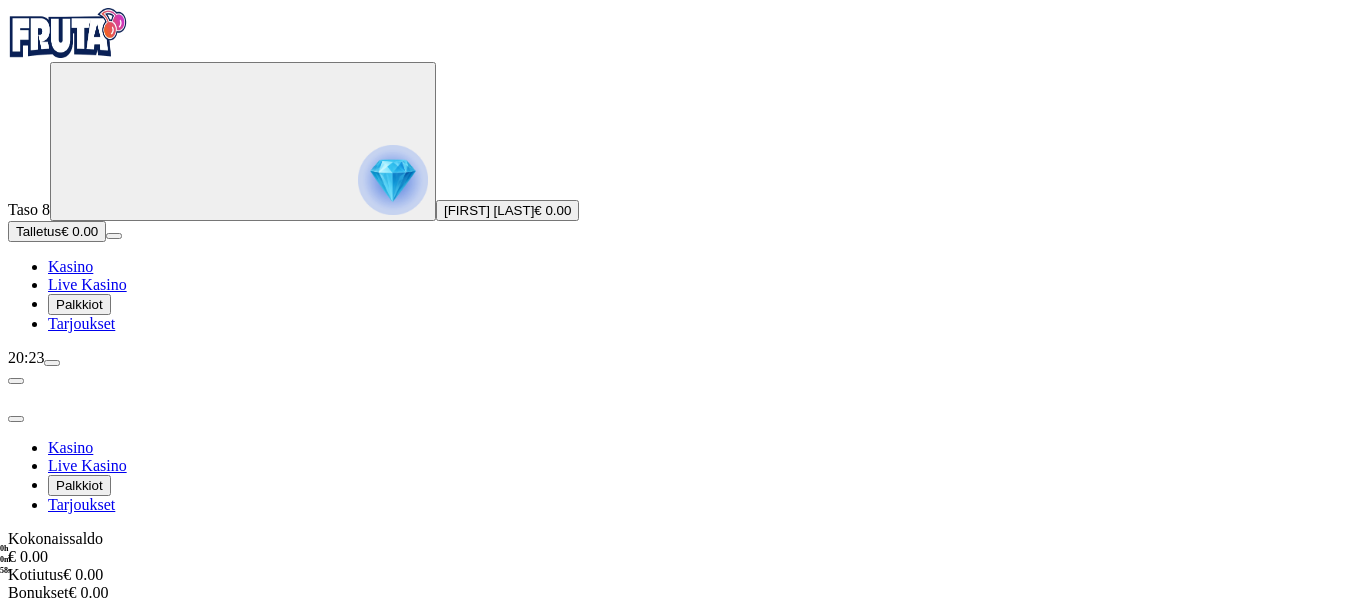 click on "Taso   8 [FIRST] [LAST] € 0.00 Talletus € 0.00 Kasino Live Kasino Palkkiot Tarjoukset" at bounding box center [683, 197] 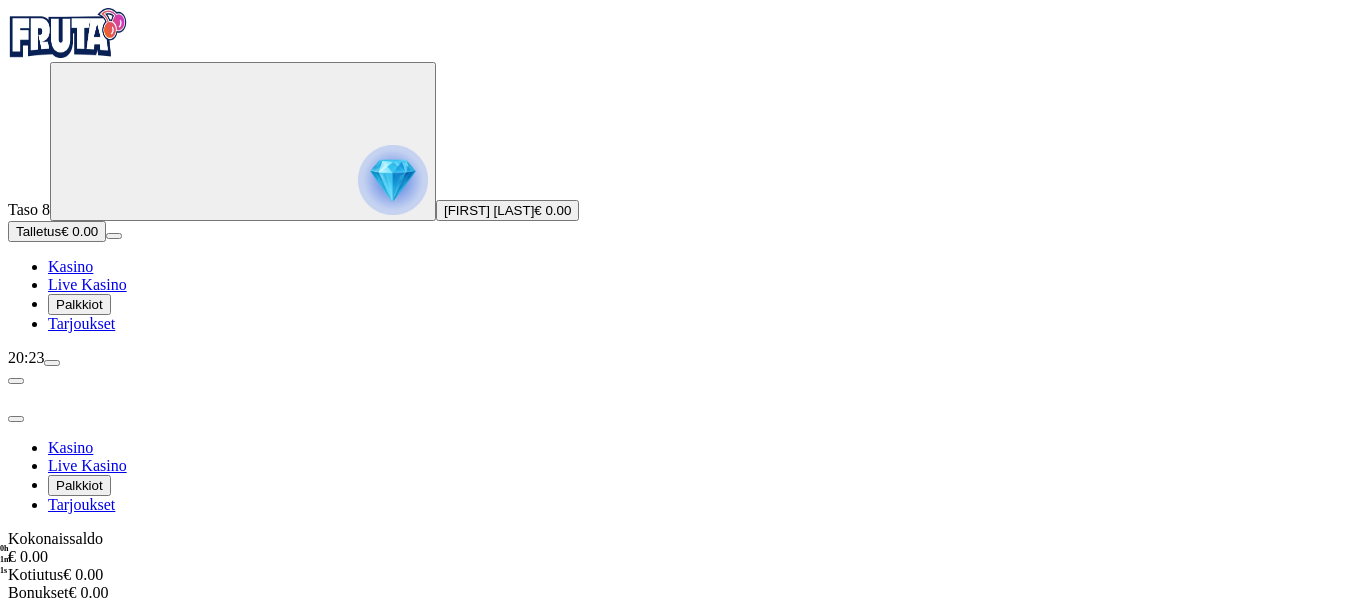 click at bounding box center [683, 865] 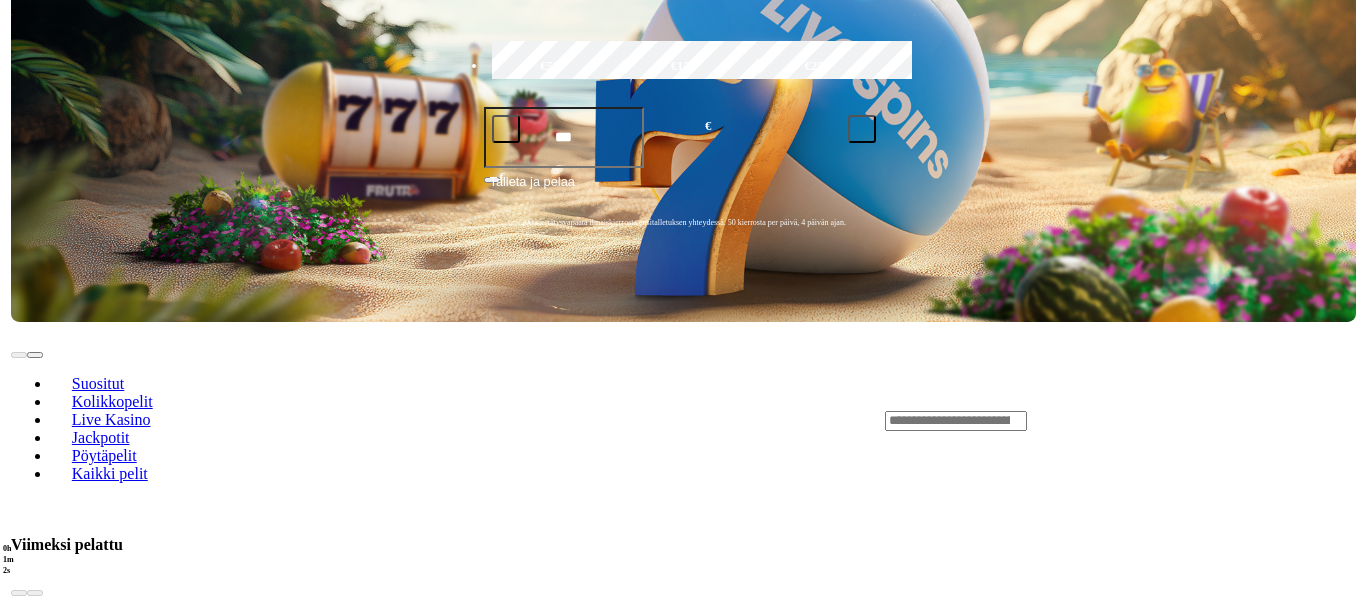 scroll, scrollTop: 601, scrollLeft: 0, axis: vertical 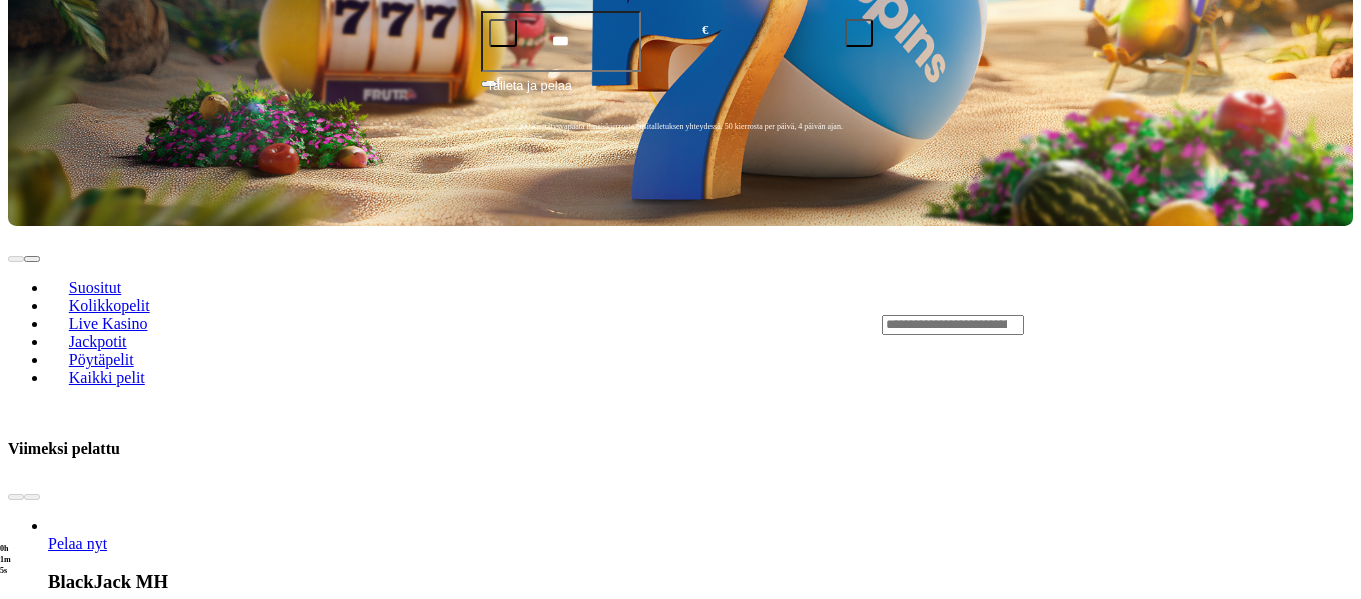 drag, startPoint x: 218, startPoint y: 327, endPoint x: 222, endPoint y: 407, distance: 80.09994 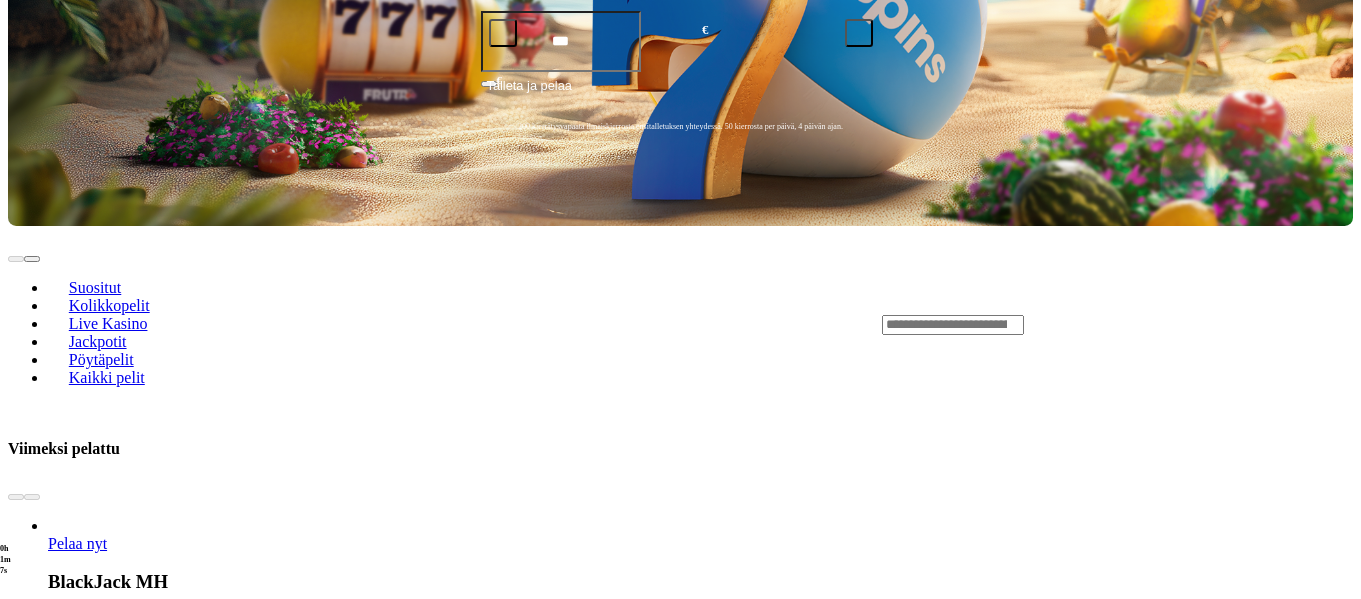 click on "Pelaa nyt Sweet Bonanza Super Scatter Pelaa nyt Fu Wu Shi Gold Blitz Ultimate Pelaa nyt Turbo Duck Pelaa nyt Reel Warriors Pelaa nyt Mad Hit Gorillatron Pelaa nyt Play'n GO Buffalo of Wealth Pelaa nyt Wild Swarm Triple Hive Pelaa nyt Joker Pin the Win Pelaa nyt Area Surge Molten Money Pelaa nyt Alibi Pelaa nyt Super Flip Deluxe" at bounding box center (744, 2669) 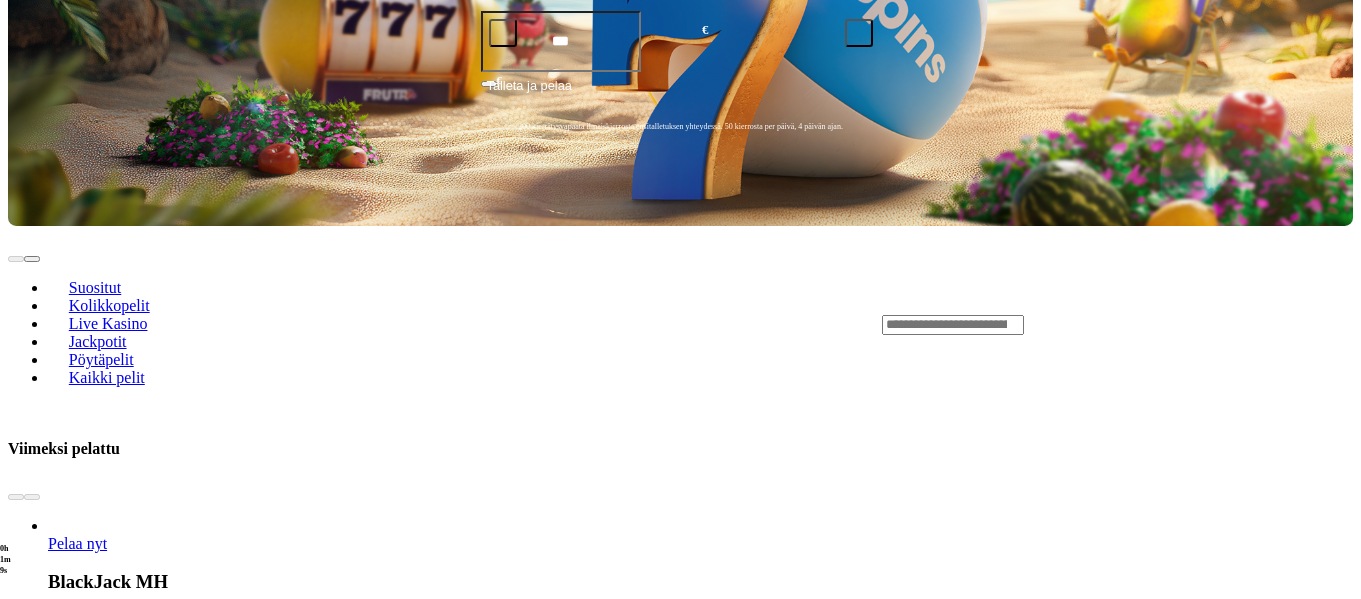click on "20:23" at bounding box center [680, -243] 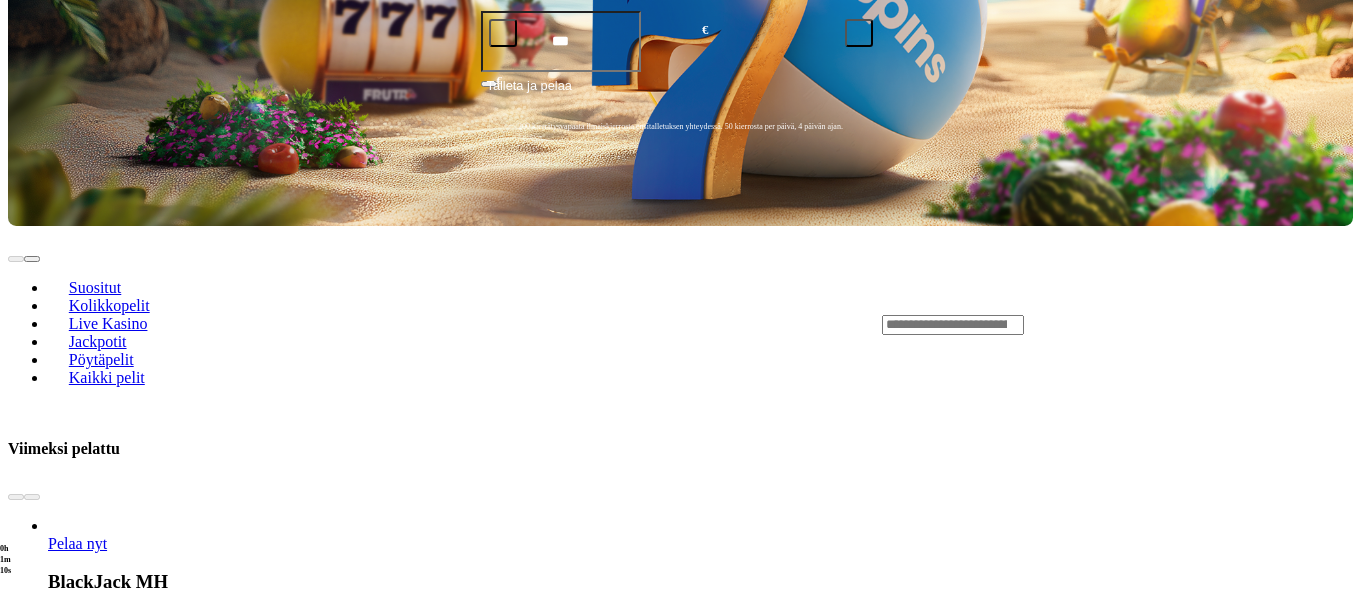 click at bounding box center (52, -238) 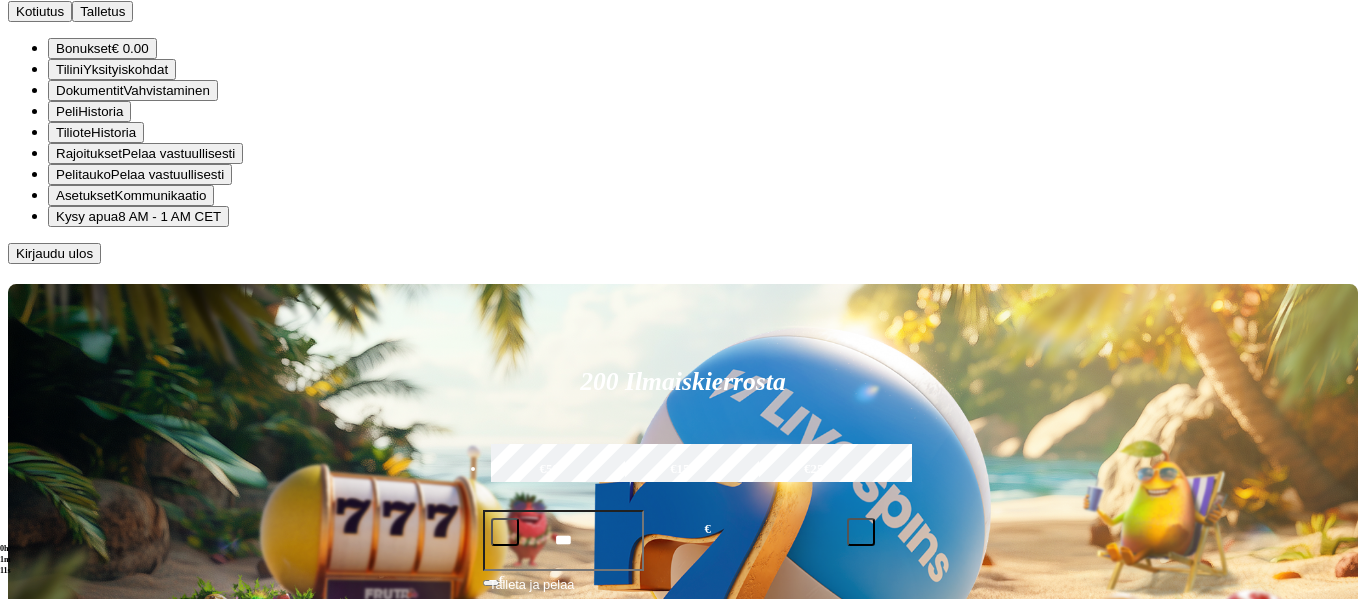 click on "20:23" at bounding box center [683, -243] 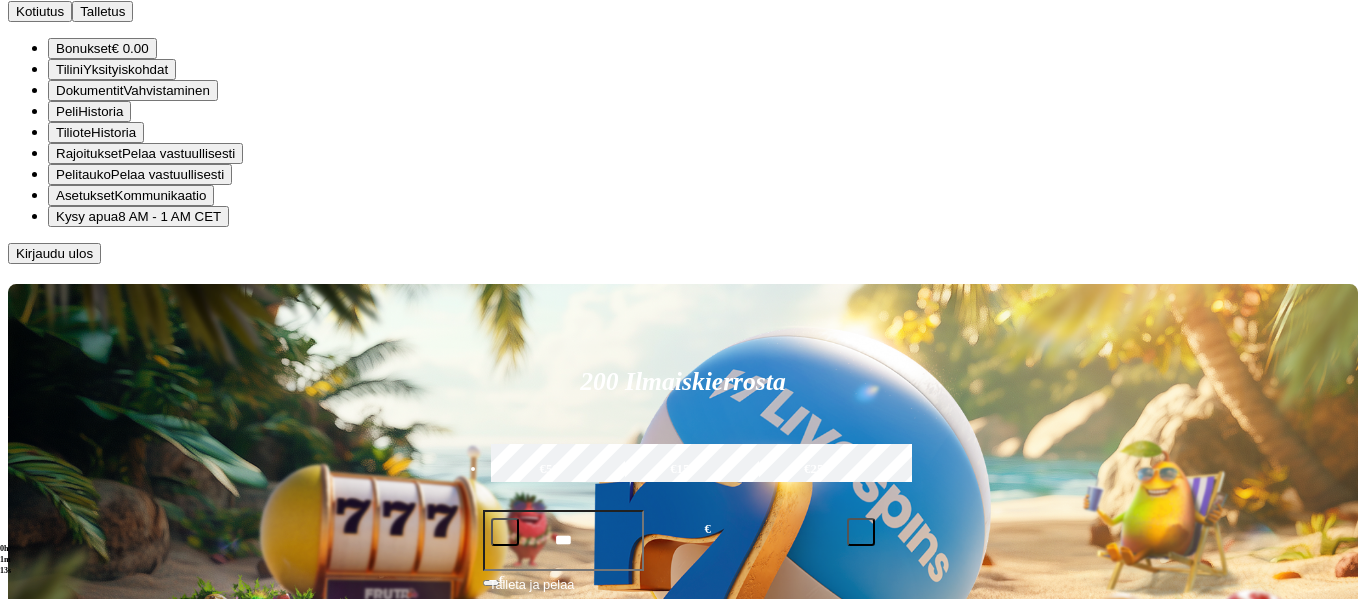 click on "20:23" at bounding box center (683, -243) 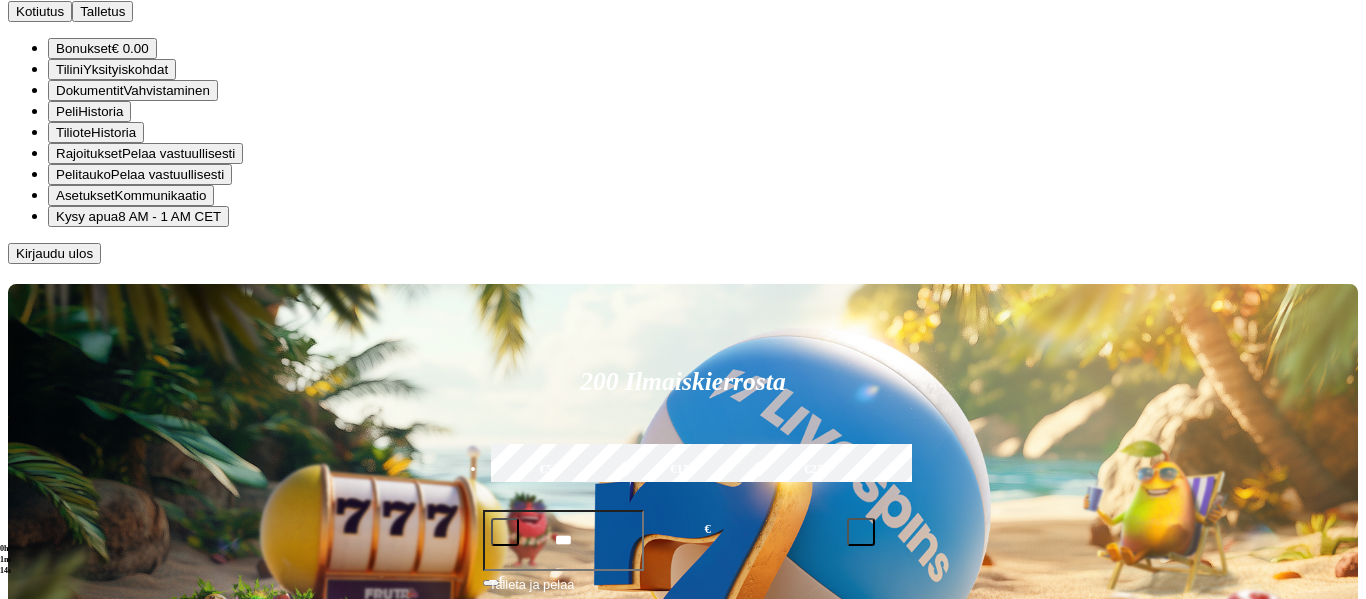 click on "20:23" at bounding box center (26, -244) 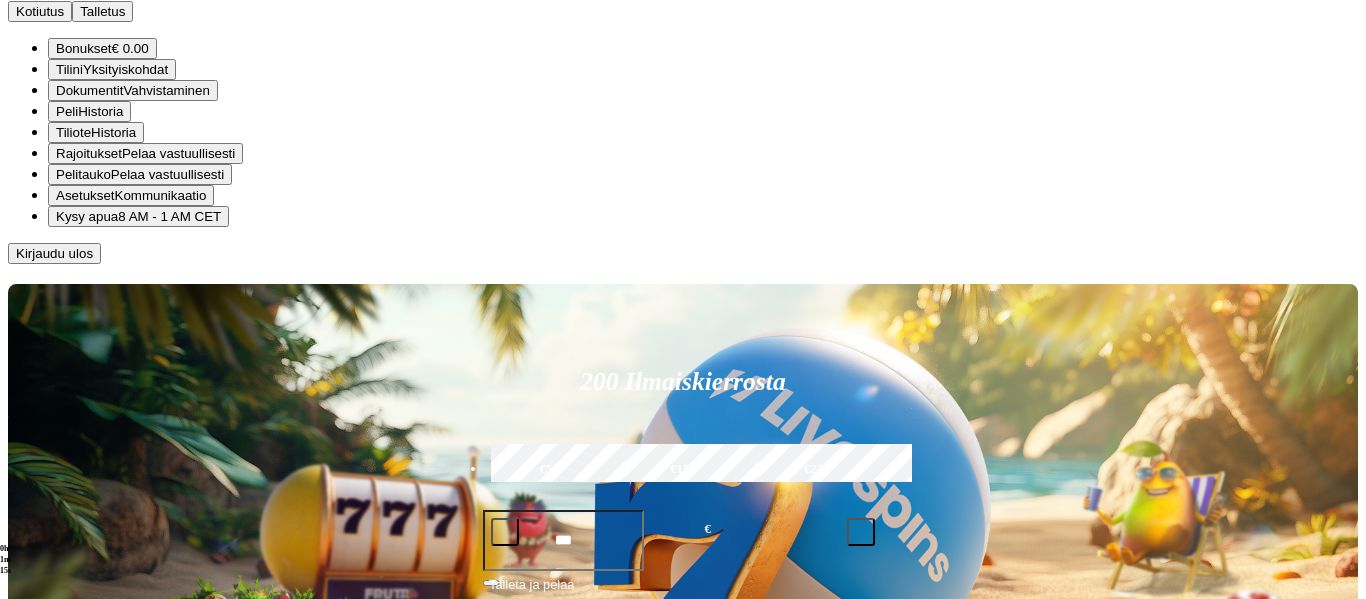 click on "Palkkiot" at bounding box center [79, -297] 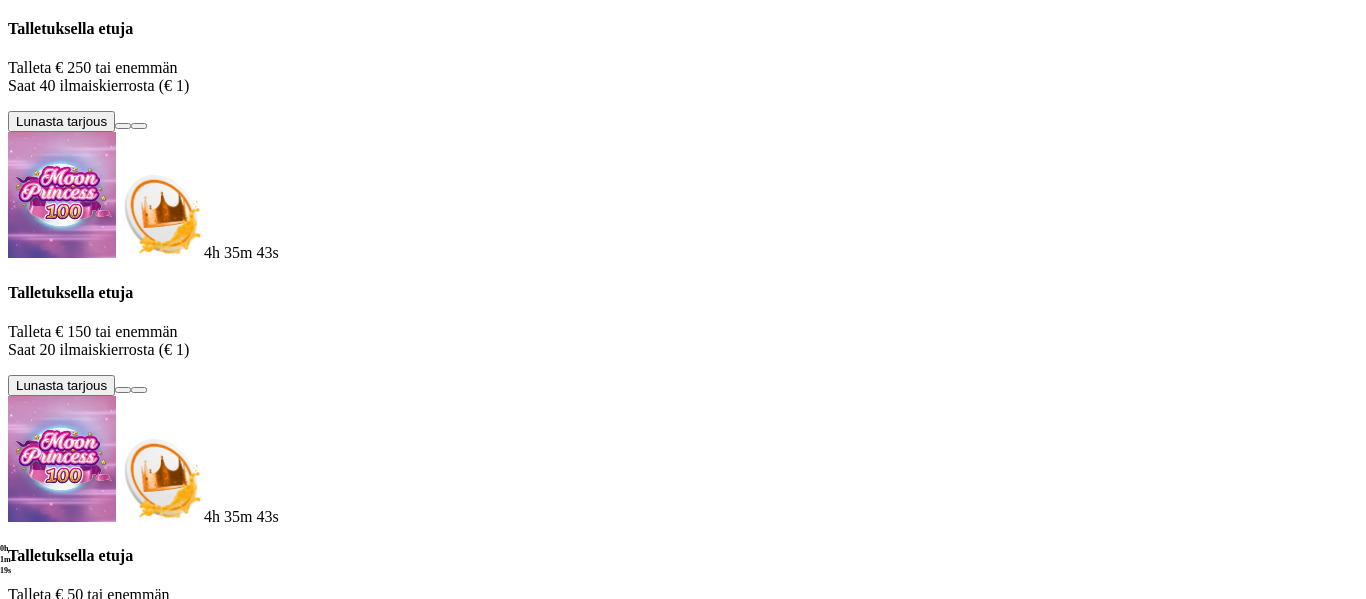 type 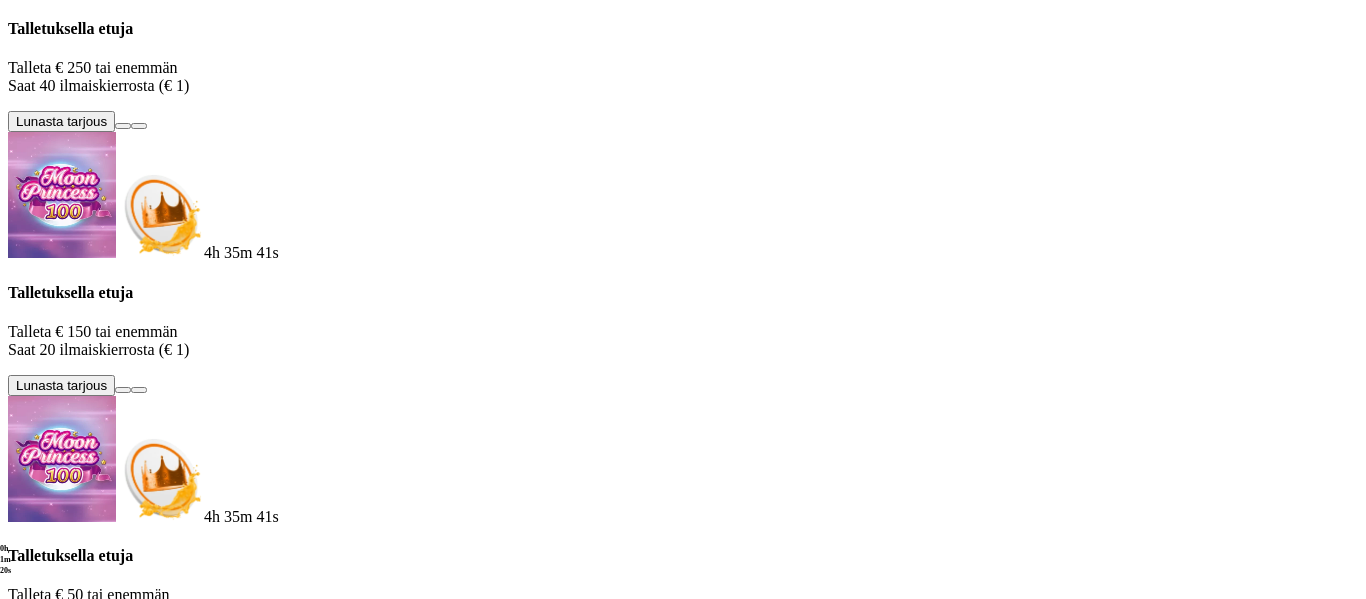 click at bounding box center (123, 653) 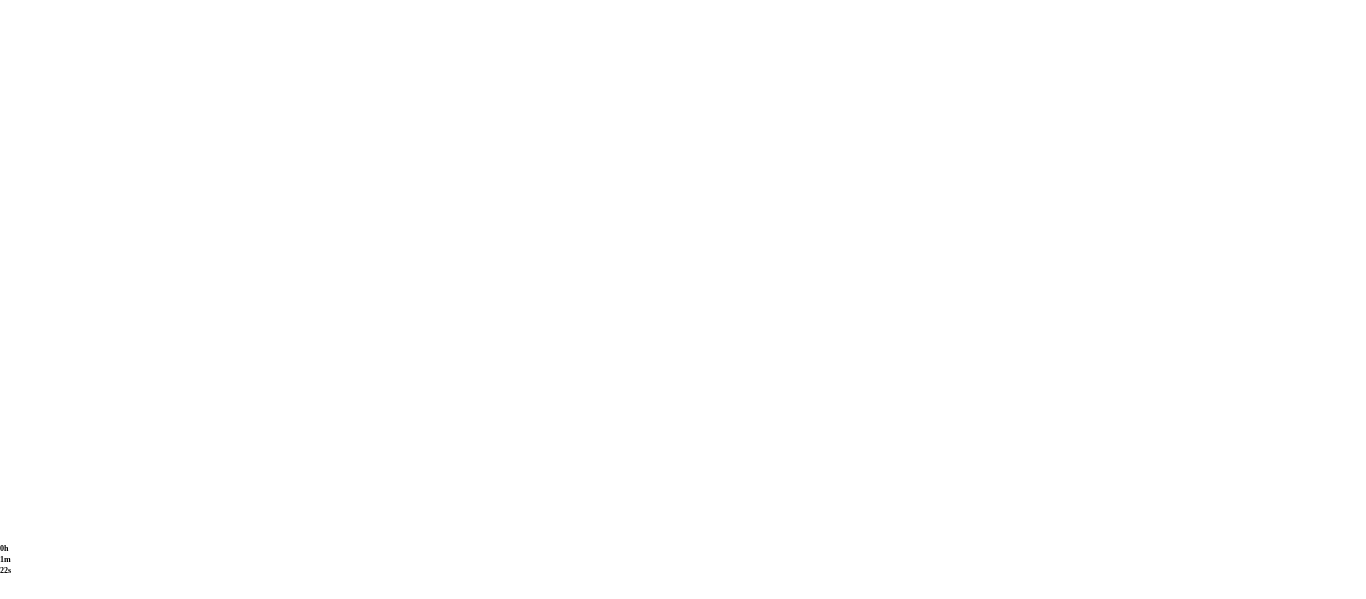 drag, startPoint x: 613, startPoint y: 233, endPoint x: 450, endPoint y: 264, distance: 165.92166 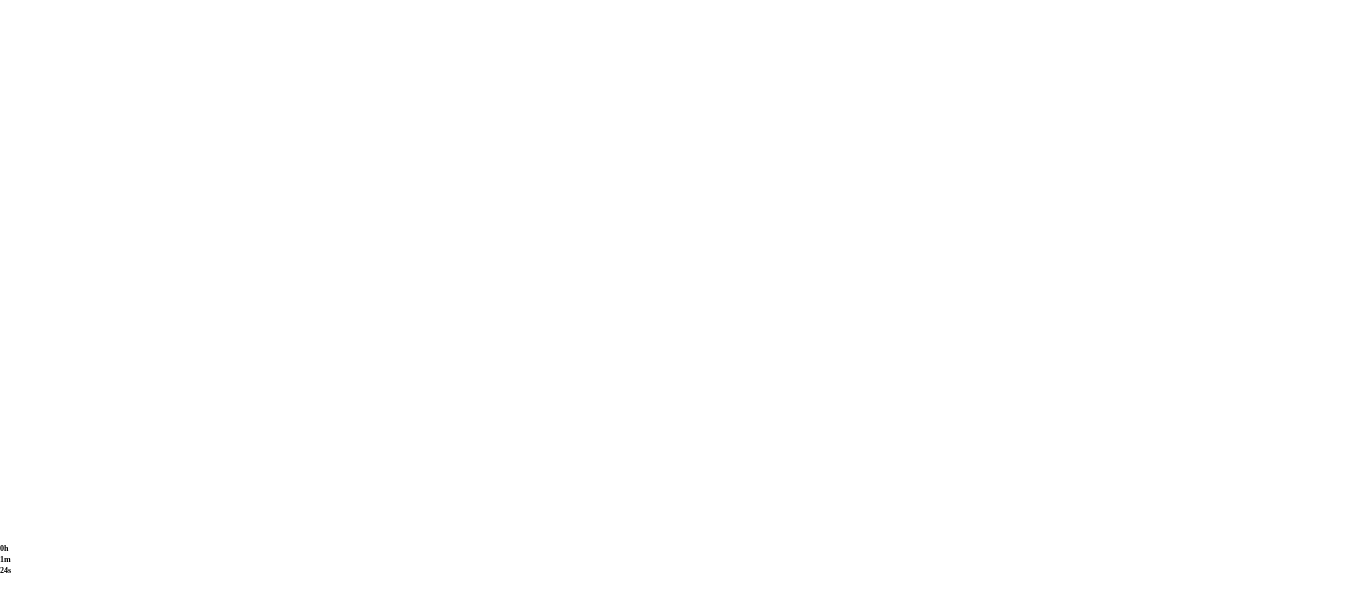 drag, startPoint x: 573, startPoint y: 200, endPoint x: 268, endPoint y: 210, distance: 305.16388 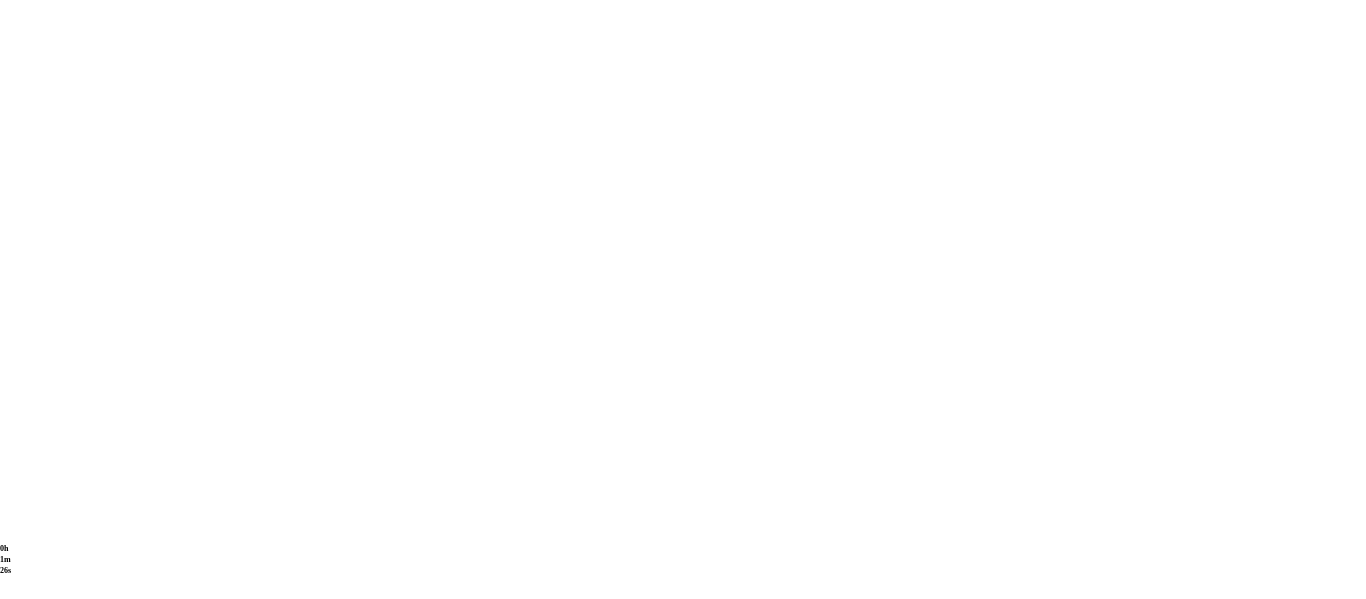 drag, startPoint x: 268, startPoint y: 210, endPoint x: 920, endPoint y: 190, distance: 652.3067 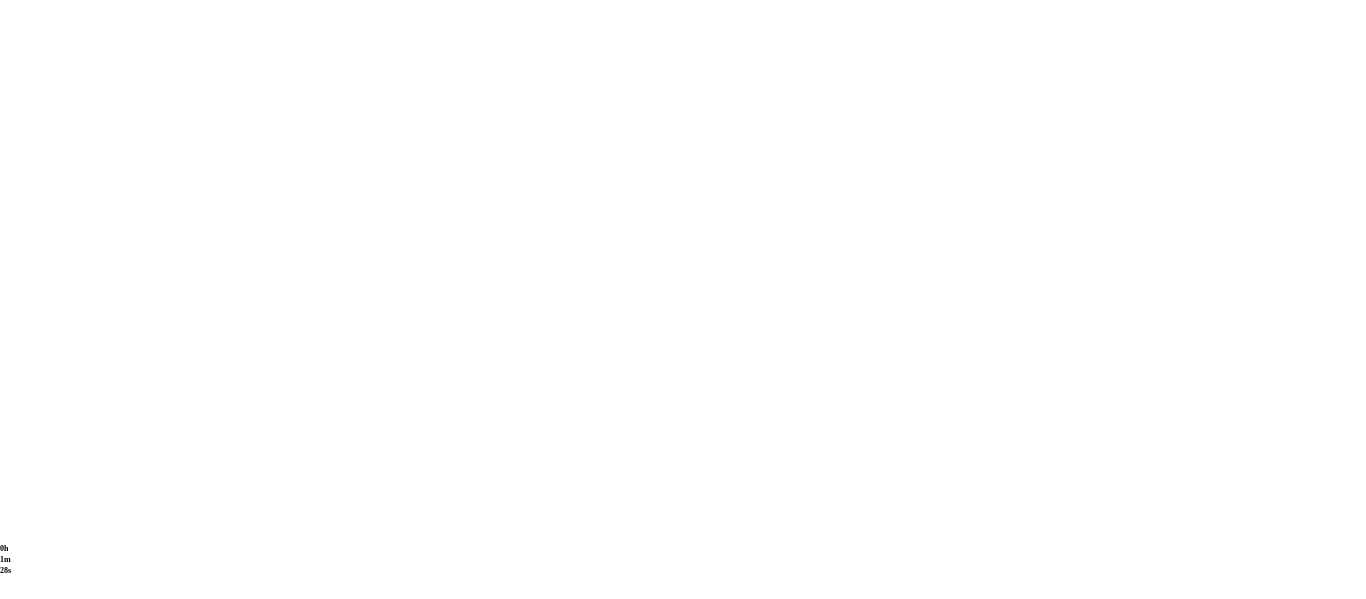 drag, startPoint x: 282, startPoint y: 249, endPoint x: 1188, endPoint y: 304, distance: 907.6679 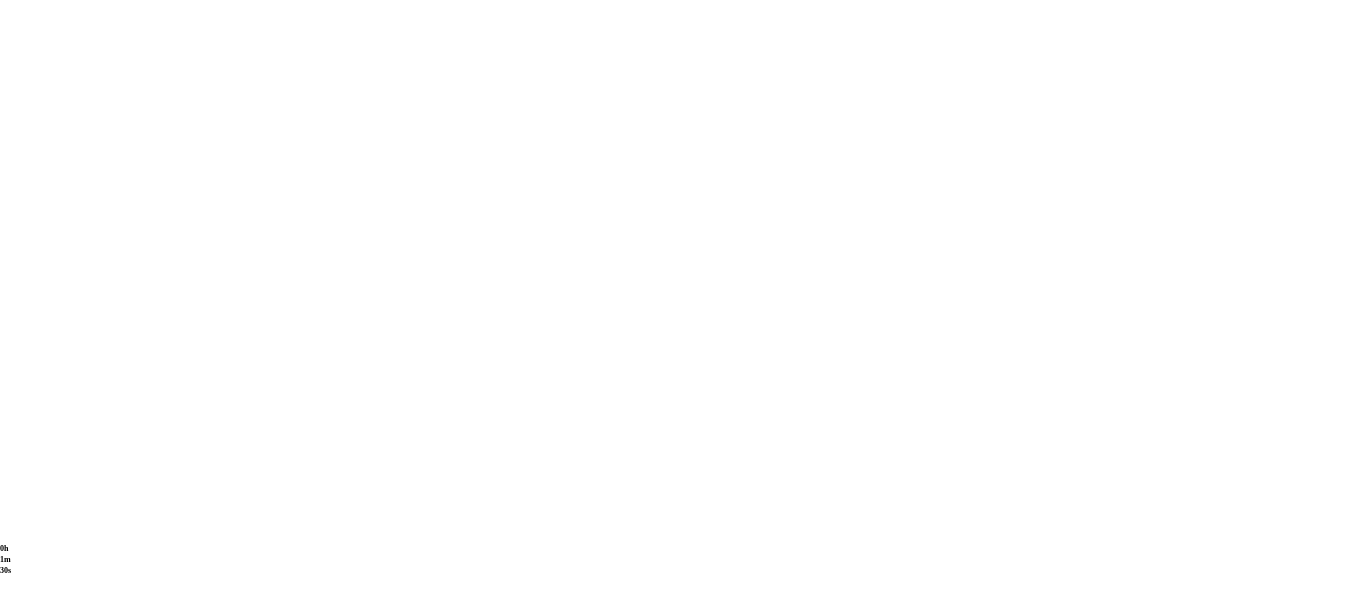 scroll, scrollTop: 30, scrollLeft: 0, axis: vertical 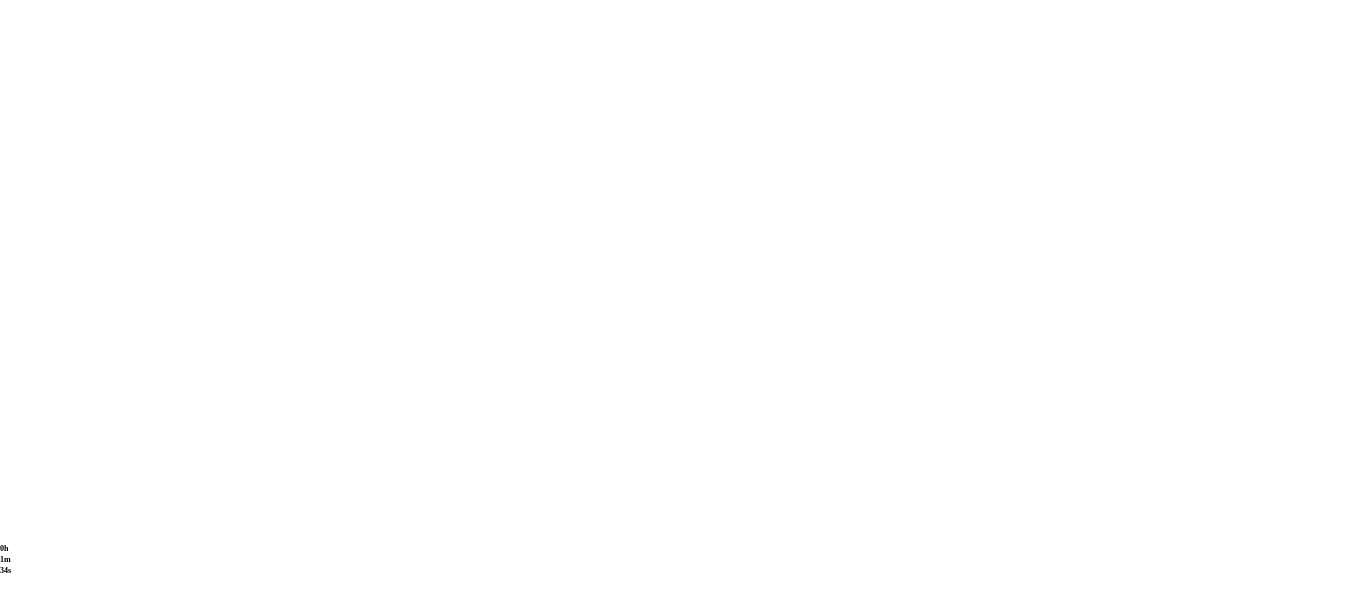 click on "200 kierrätysvapaata ilmaiskierrosta ensitalletuksen yhteydessä. 50 kierrosta per päivä, 4 päivän ajan." at bounding box center (683, 1361) 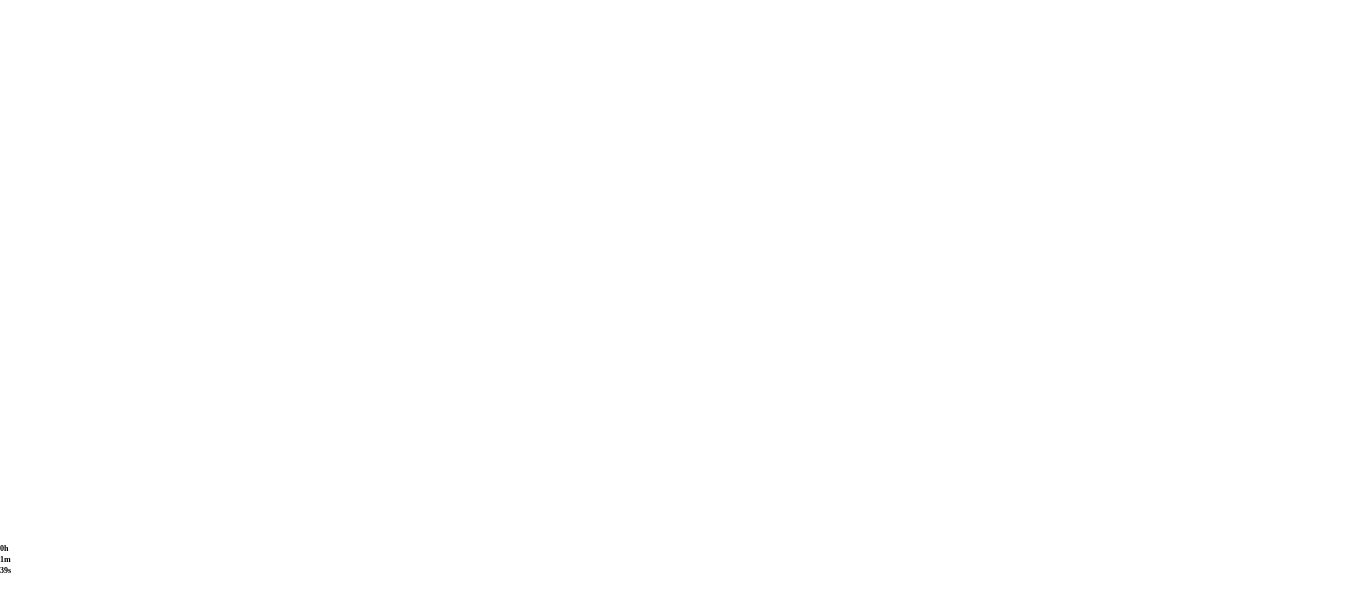 click on "4h 35m 23s Talletuksella etuja Talleta € 250 tai enemmän
Saat 40 ilmaiskierrosta (€ 1)  Ota bonus 4h 35m 23s Talletuksella etuja Talleta € 150 tai enemmän
Saat 20 ilmaiskierrosta (€ 1)  Ota bonus 4h 35m 23s Talletuksella etuja Talleta € 50 tai enemmän
Saat 15 ilmaiskierrosta (€ 0.6)  Bonus valittu 4h 35m 23s Talletuksella etuja Talleta € 20 tai enemmän
Saat 15 ilmaiskierrosta (€ 0.2)  Ota bonus Go to slide group  1 Go to slide group  2 Go to slide group  3 Go to slide group  4 €50 €150 €250 *** € TALLETA JA PELAA 200 kierrätysvapaata ilmaiskierrosta ensitalletuksen yhteydessä. 50 kierrosta per päivä, 4 päivän ajan." at bounding box center [683, 635] 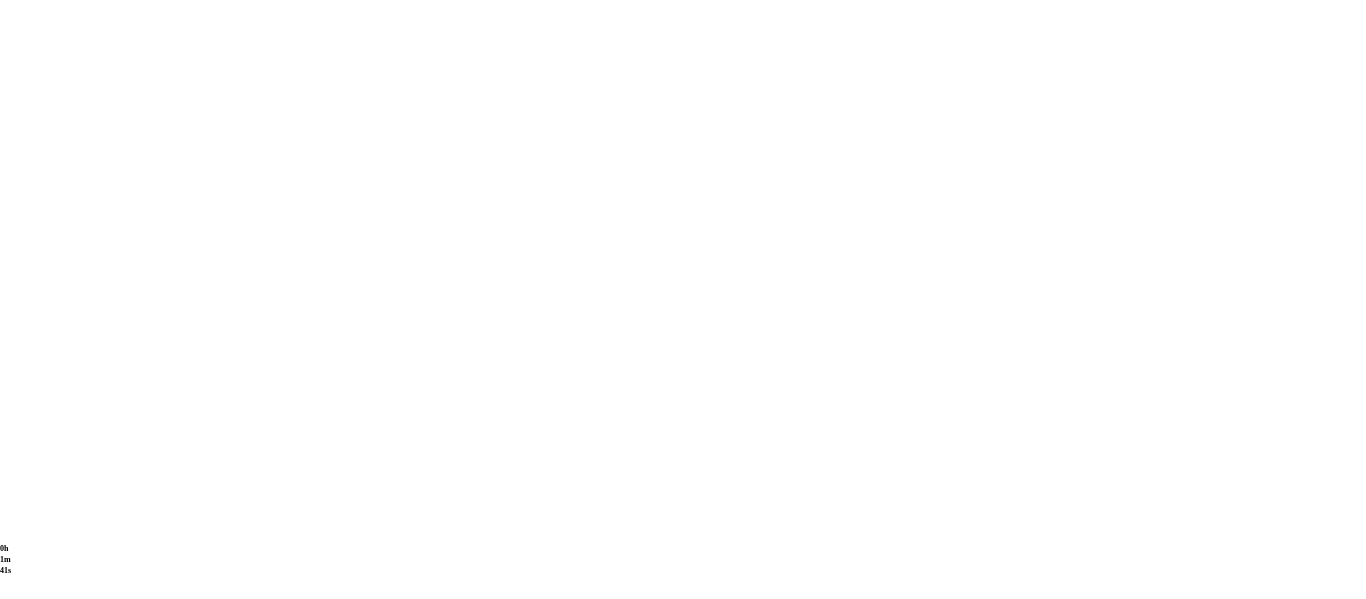 scroll, scrollTop: 0, scrollLeft: 0, axis: both 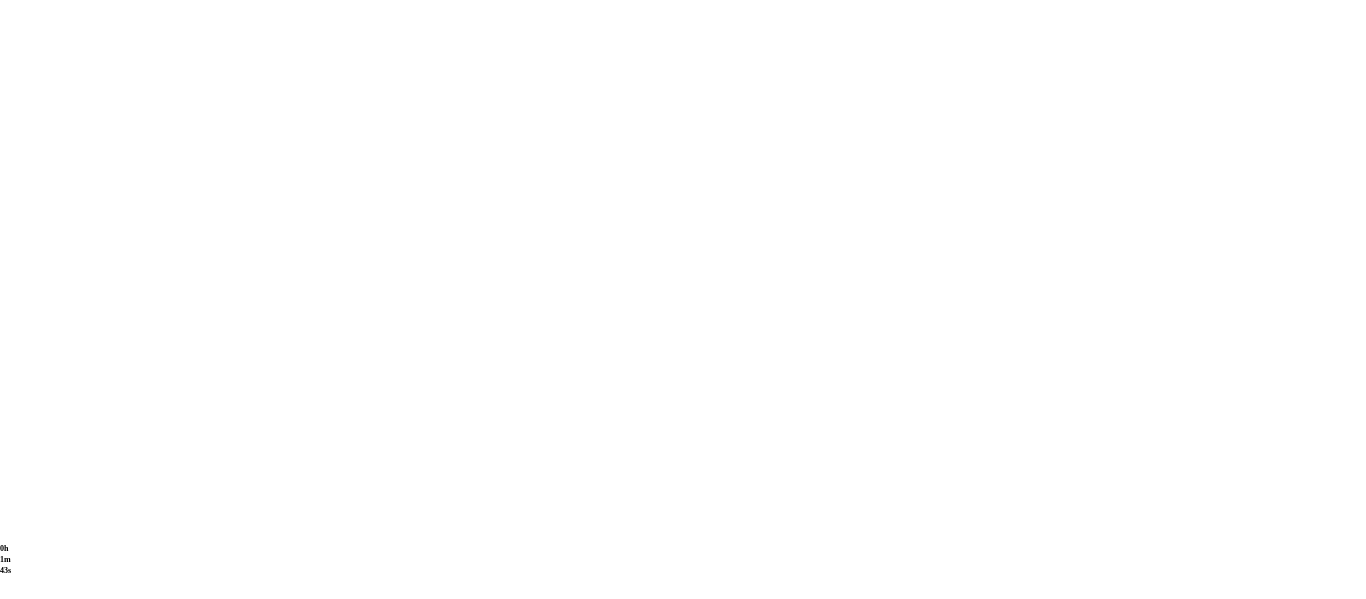 drag, startPoint x: 691, startPoint y: 85, endPoint x: 686, endPoint y: -21, distance: 106.11786 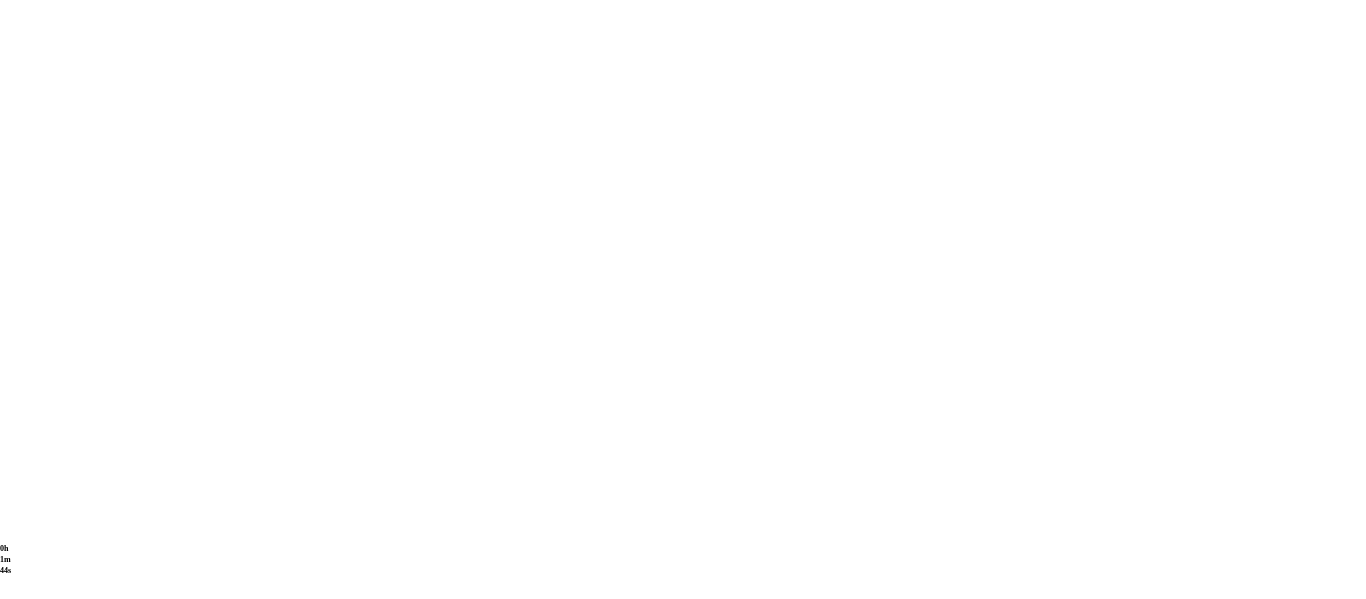 click at bounding box center (16, -135) 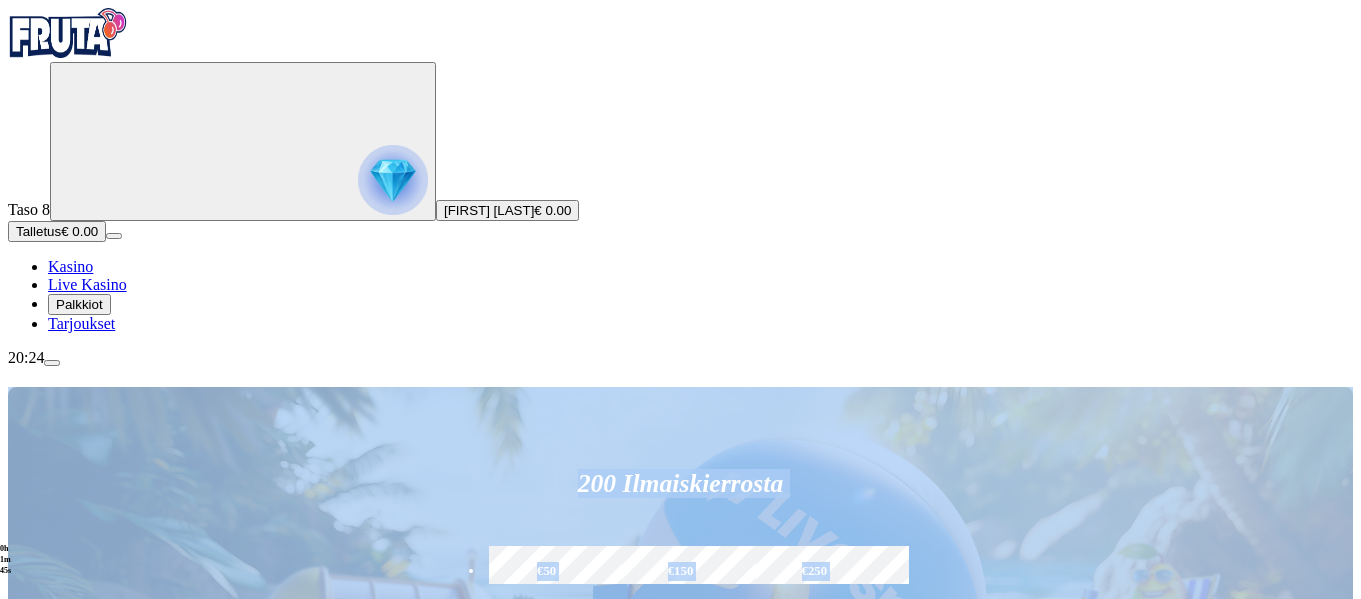 click on "200 Ilmaiskierrosta €50 €150 €250 *** € € Talleta ja pelaa 200 kierrätysvapaata ilmaiskierrosta ensitalletuksen yhteydessä. 50 kierrosta per päivä, 4 päivän ajan." at bounding box center [680, 607] 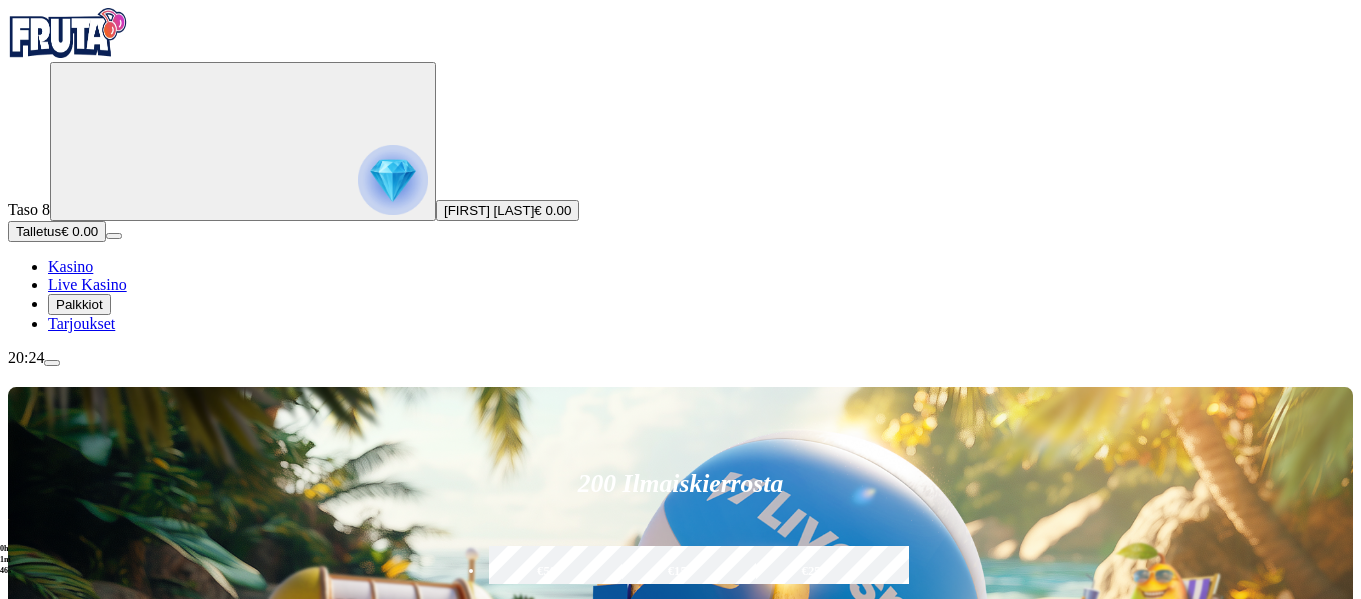 click at bounding box center (393, 180) 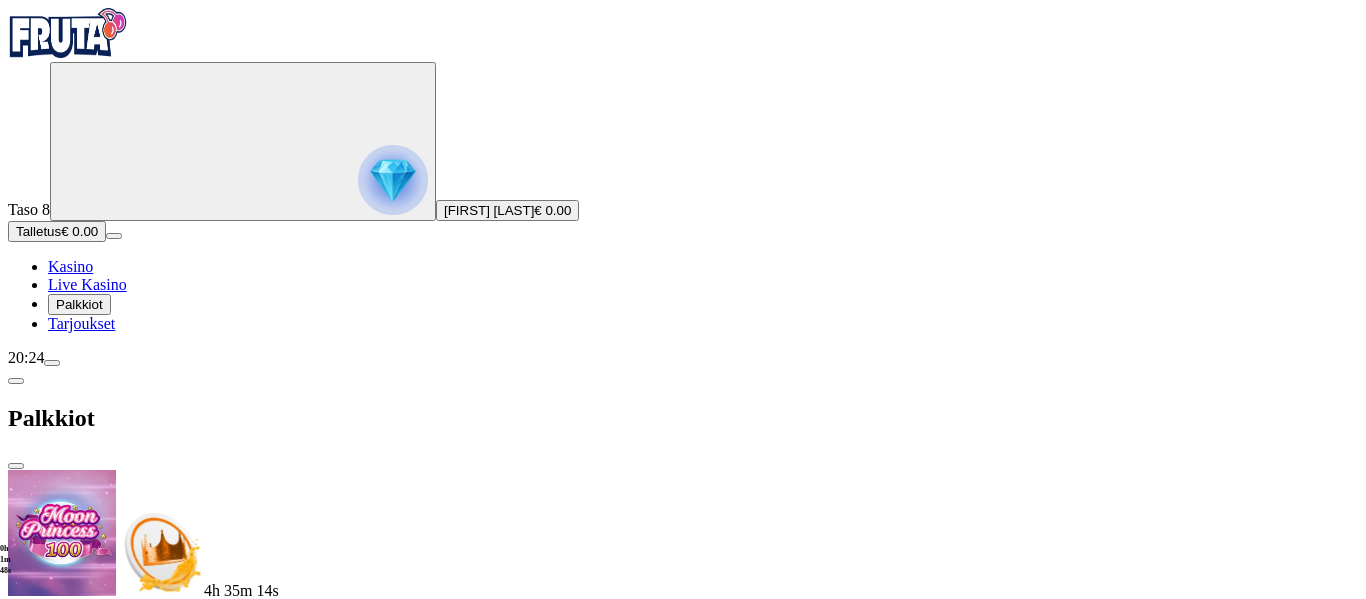 type 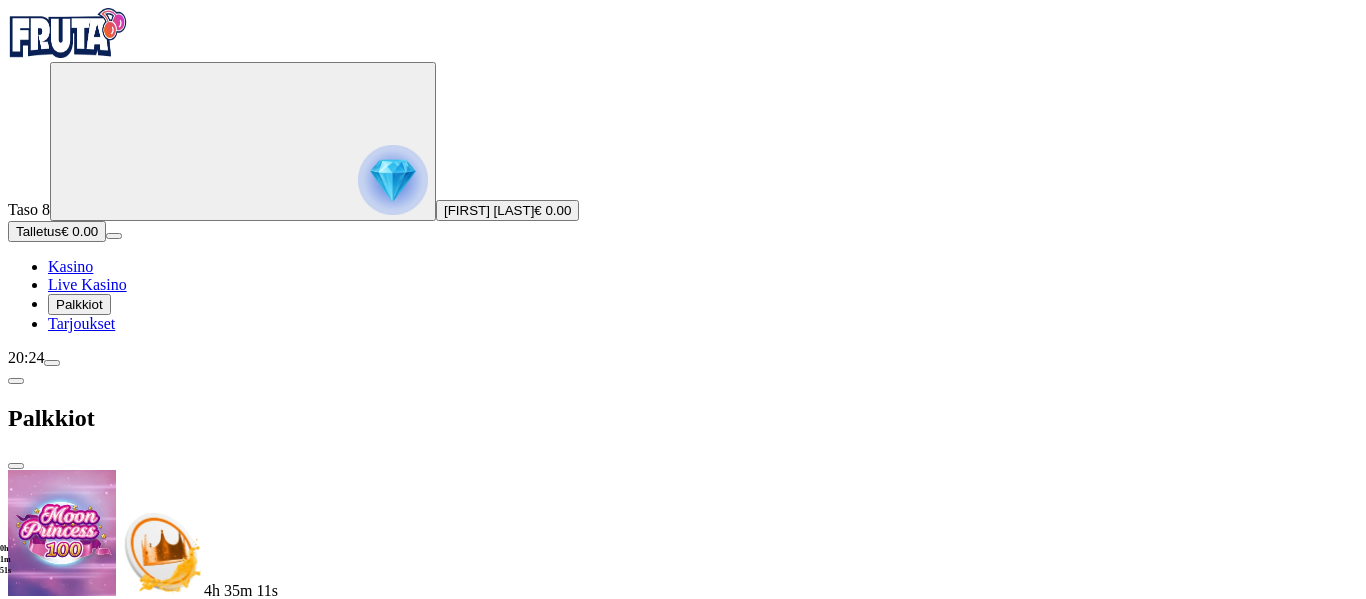 drag, startPoint x: 588, startPoint y: 171, endPoint x: 582, endPoint y: 197, distance: 26.683329 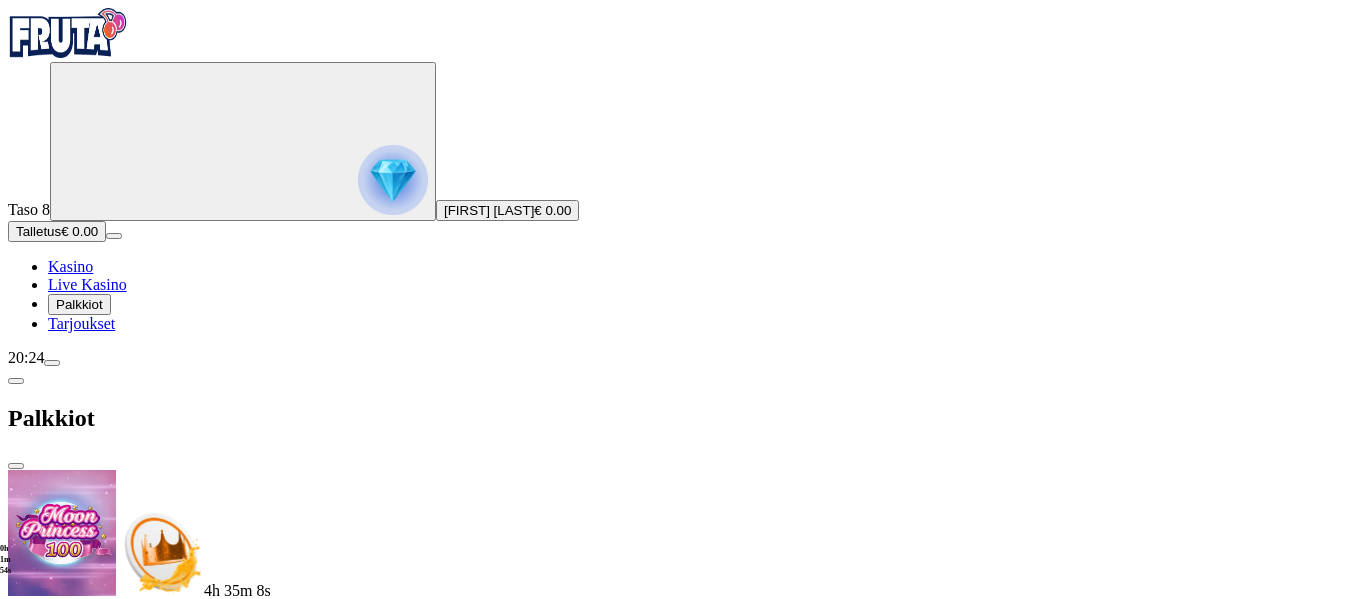 scroll, scrollTop: 282, scrollLeft: 0, axis: vertical 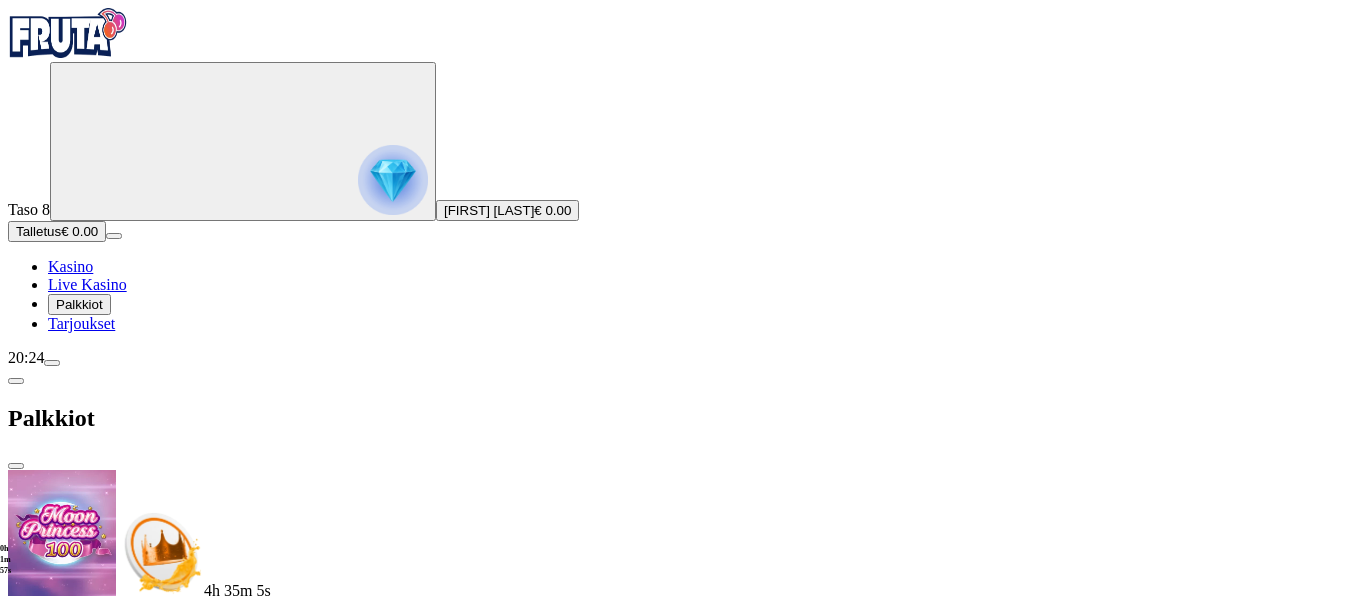 click at bounding box center [52, 363] 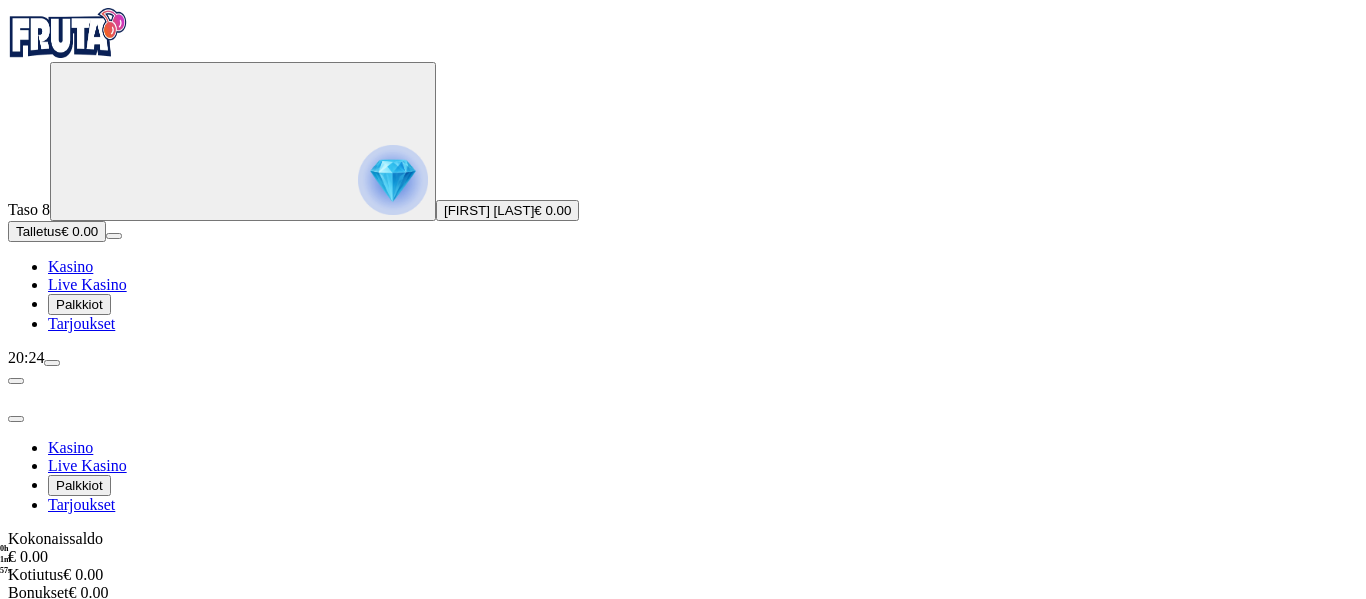scroll, scrollTop: 113, scrollLeft: 0, axis: vertical 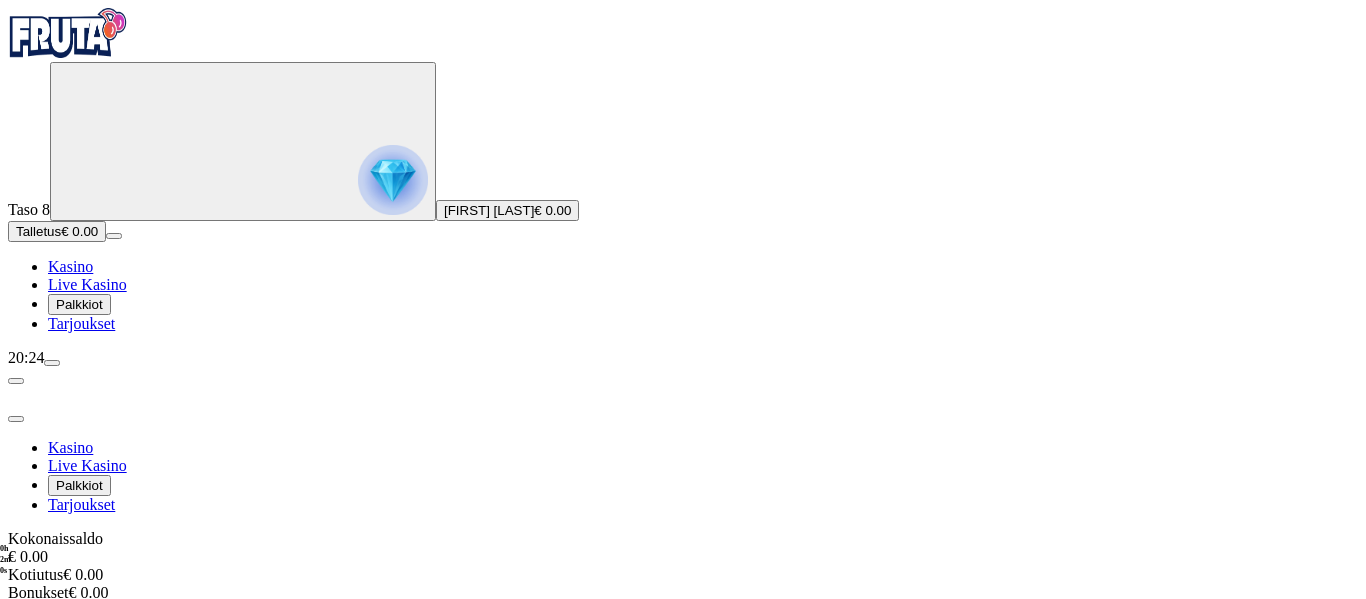 click on "0h 2m 0s" at bounding box center (8, 560) 